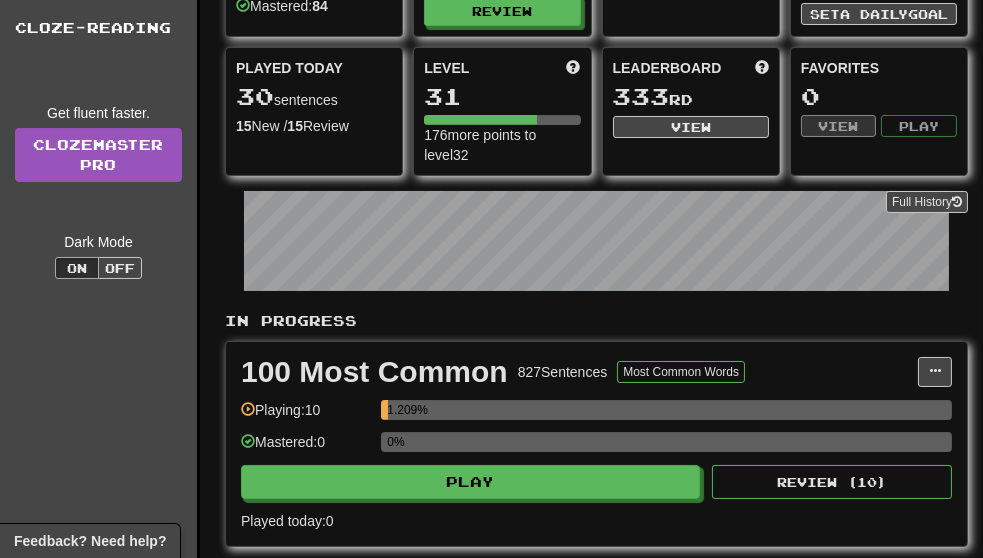 scroll, scrollTop: 0, scrollLeft: 0, axis: both 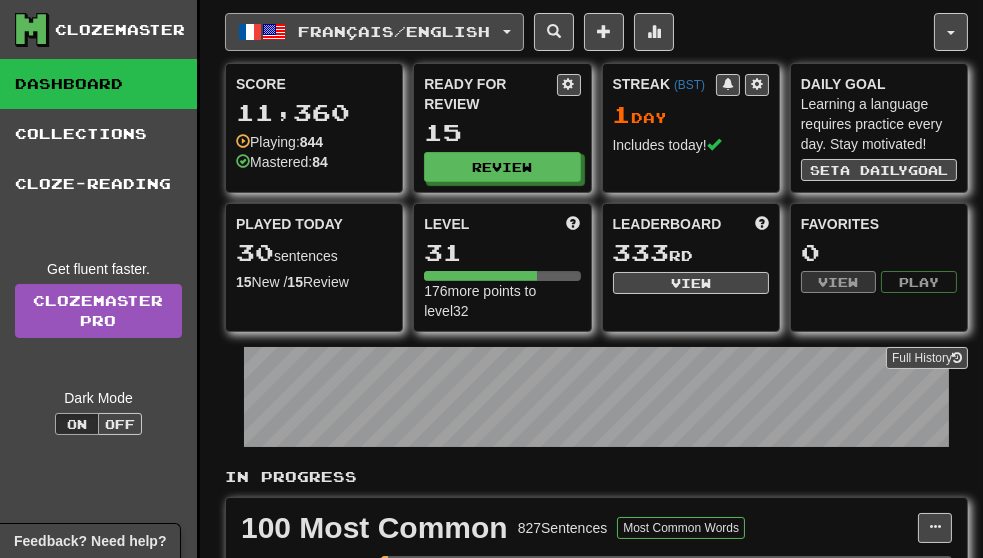 click on "Français  /  English" at bounding box center (374, 32) 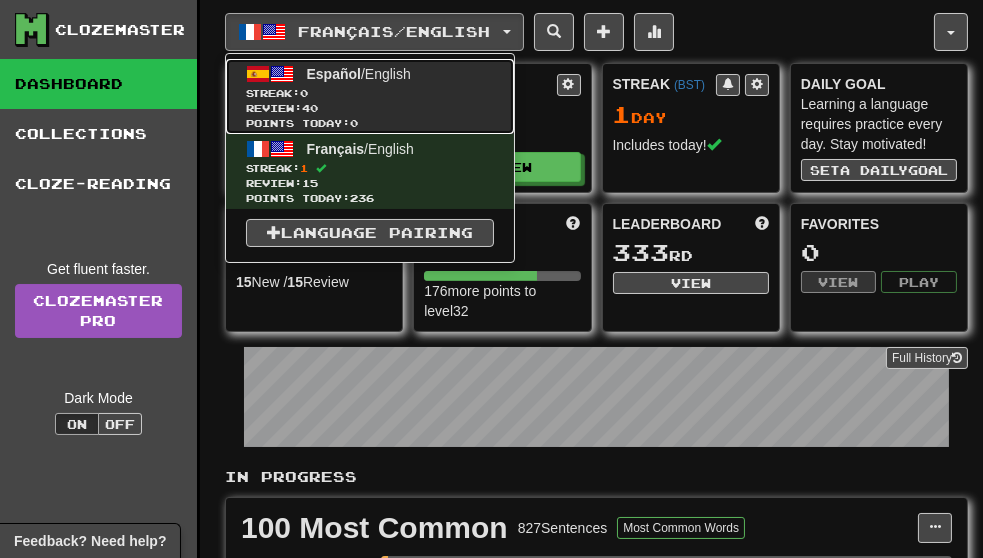 click on "Español  /  English Streak:  0   Review:  40 Points today:  0" at bounding box center (370, 96) 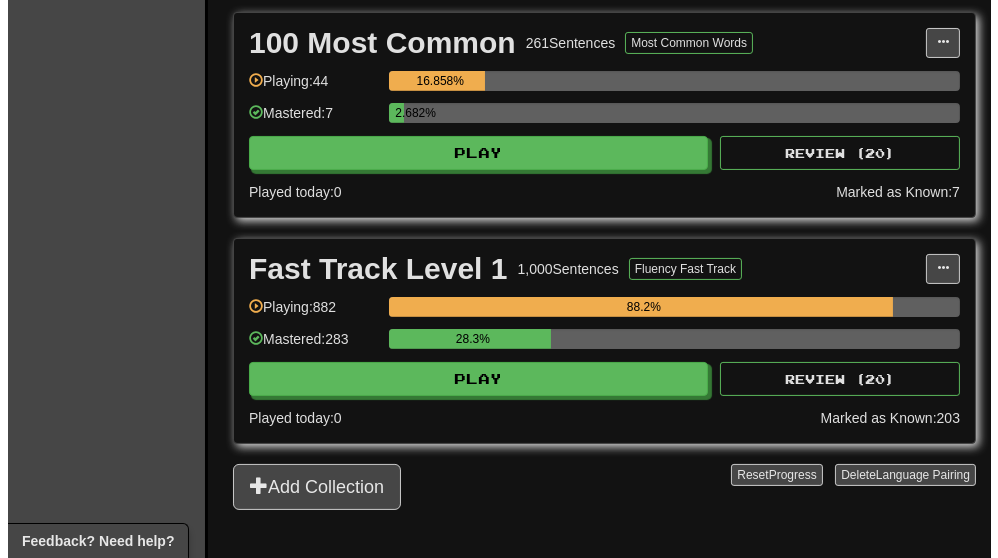 scroll, scrollTop: 484, scrollLeft: 0, axis: vertical 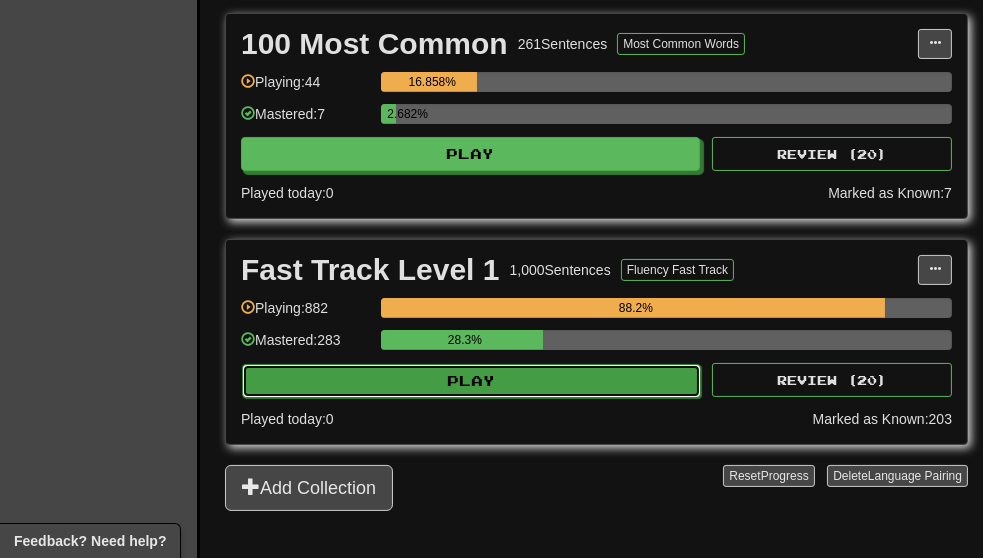 click on "Play" at bounding box center [471, 381] 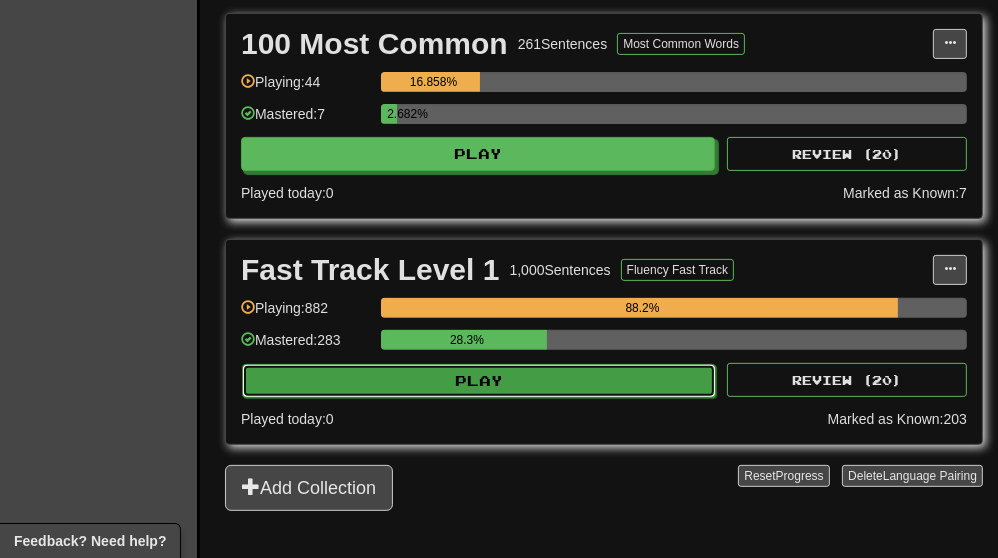 select on "**" 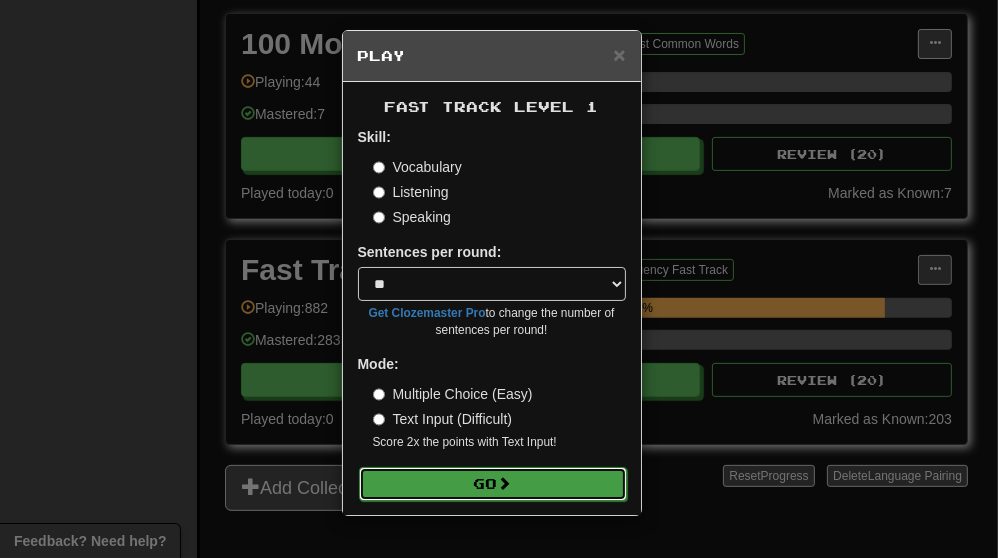 click on "Go" at bounding box center (493, 484) 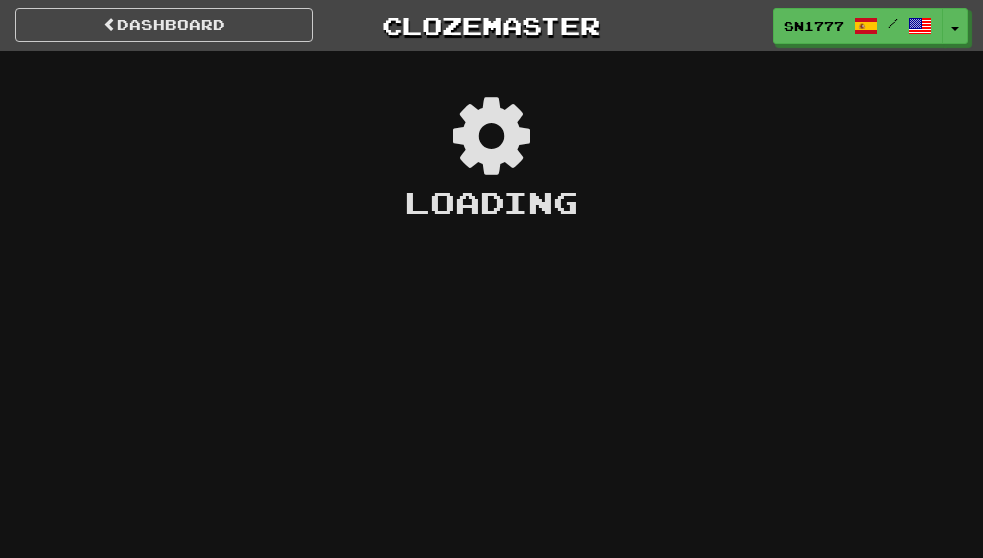 scroll, scrollTop: 0, scrollLeft: 0, axis: both 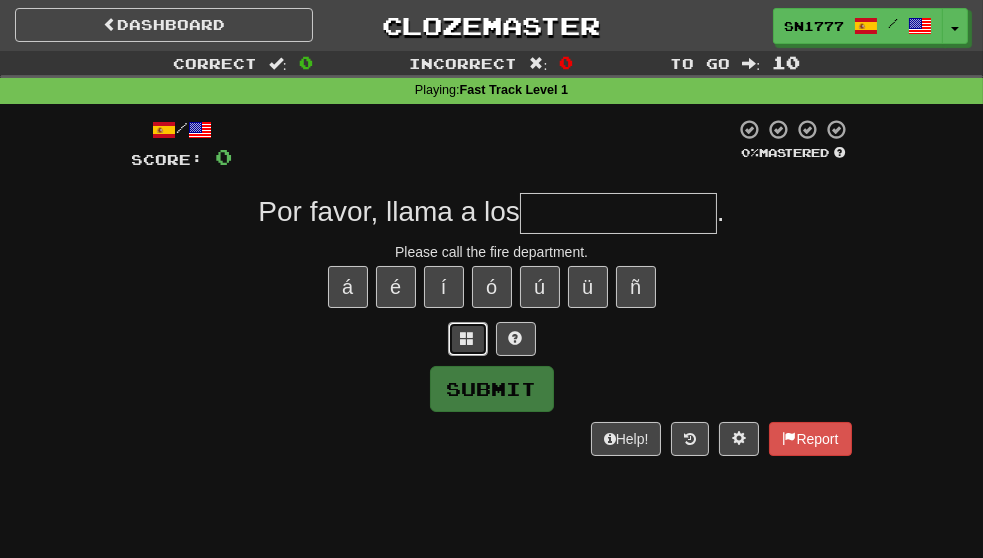 click at bounding box center [468, 338] 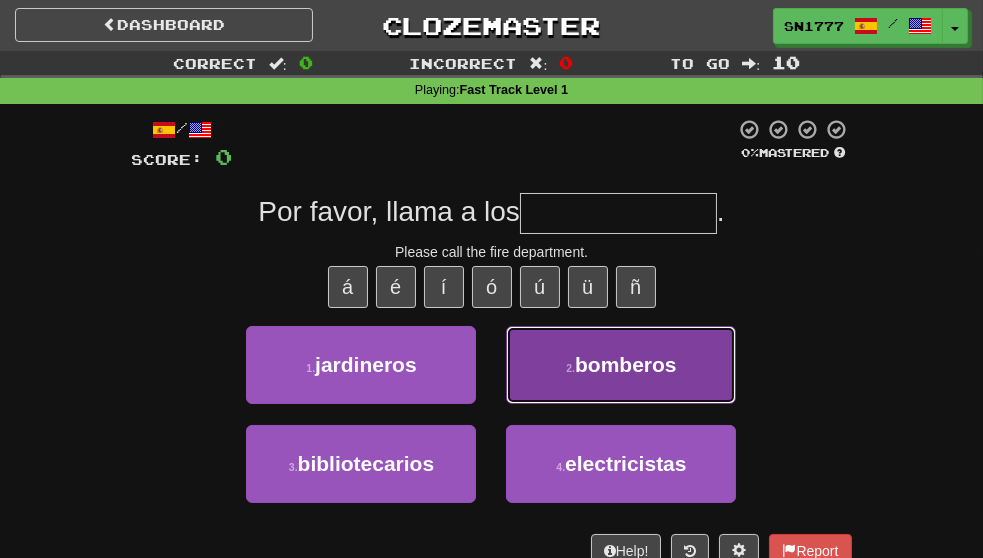 click on "bomberos" at bounding box center [626, 364] 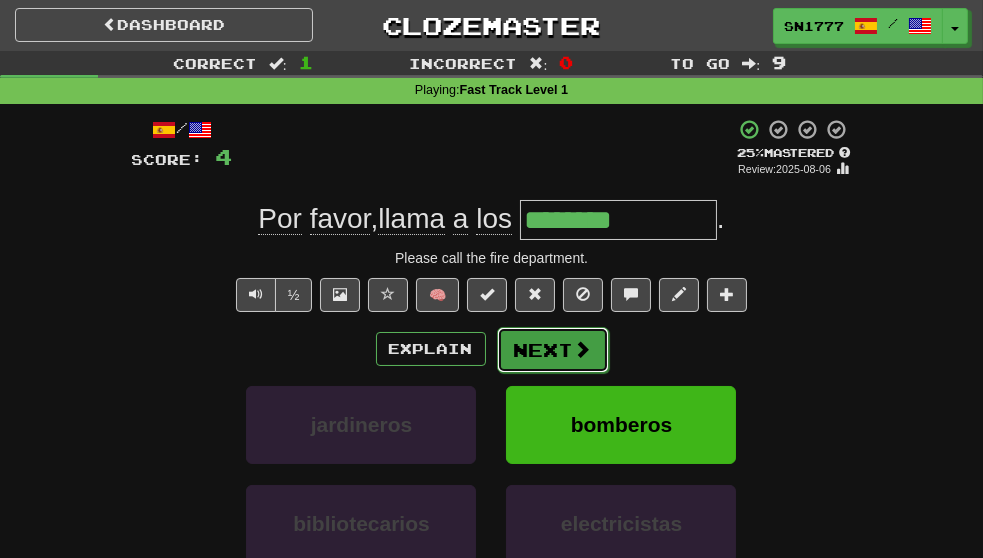 click at bounding box center (583, 349) 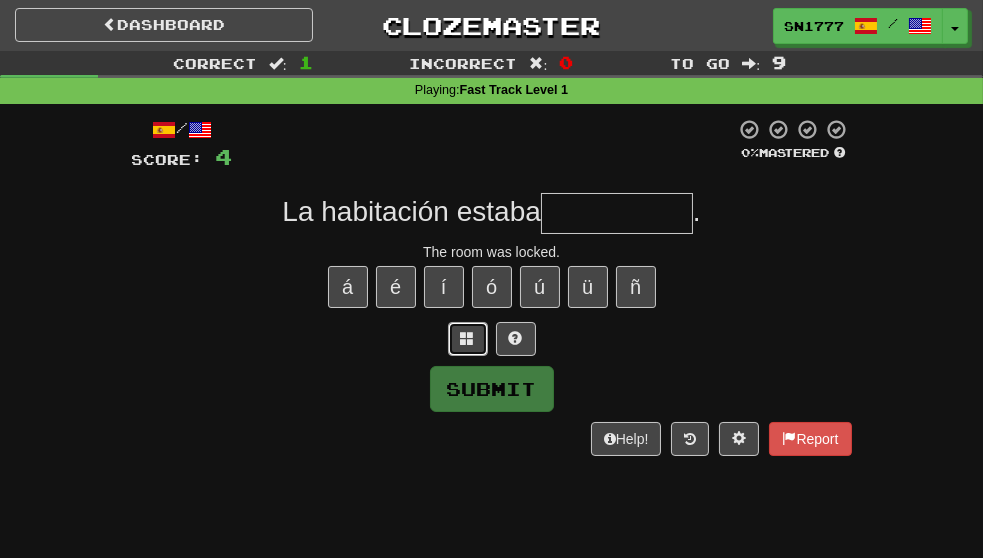 click at bounding box center [468, 338] 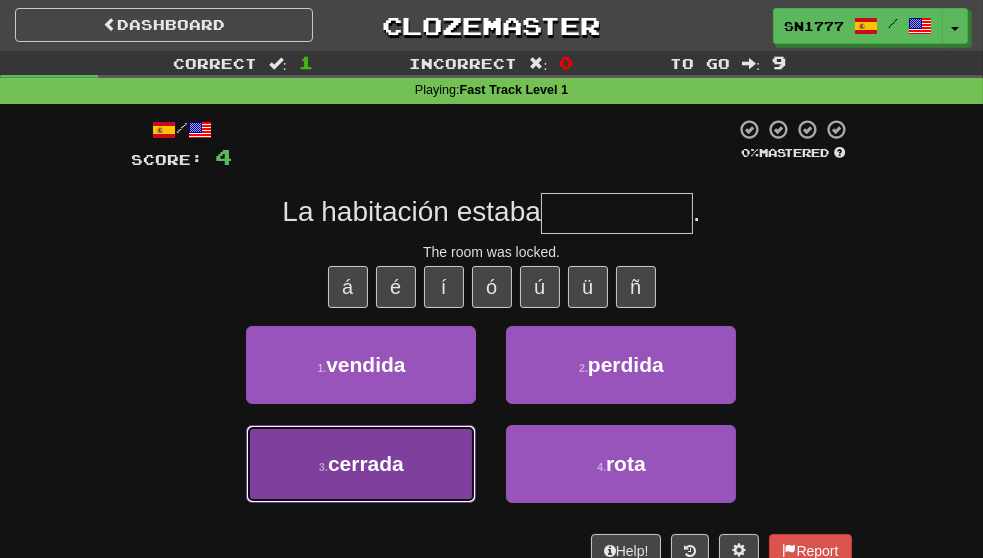 click on "3 .  cerrada" at bounding box center [361, 464] 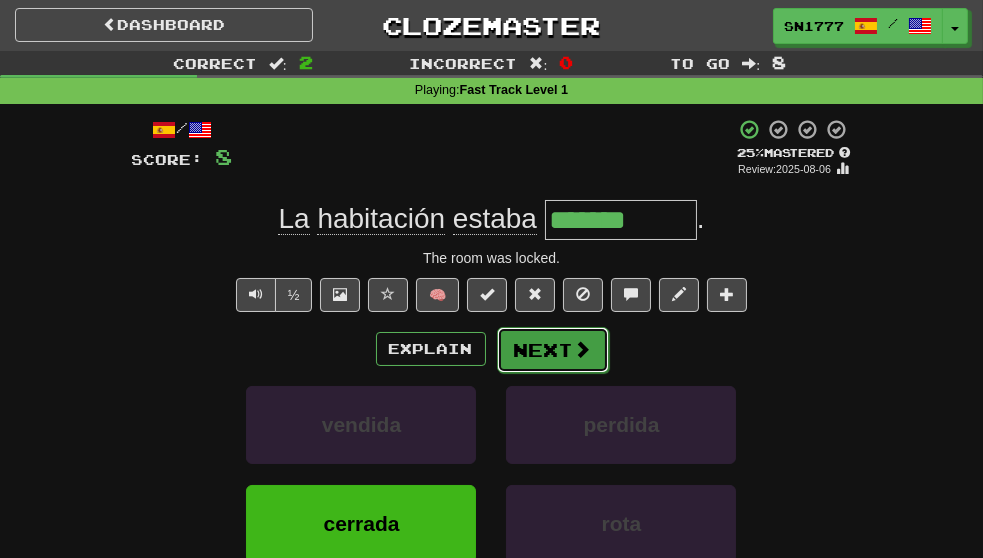 click at bounding box center [583, 349] 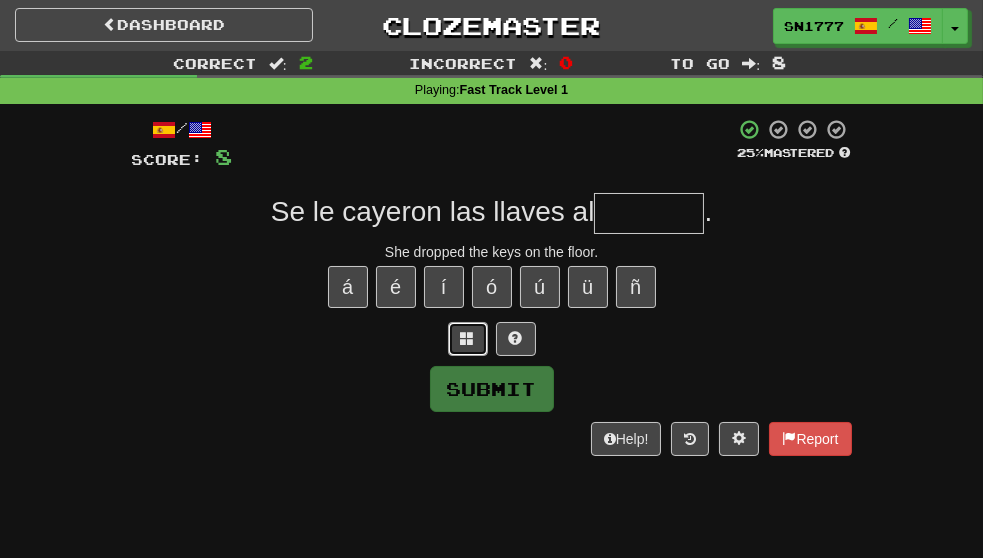 click at bounding box center (468, 338) 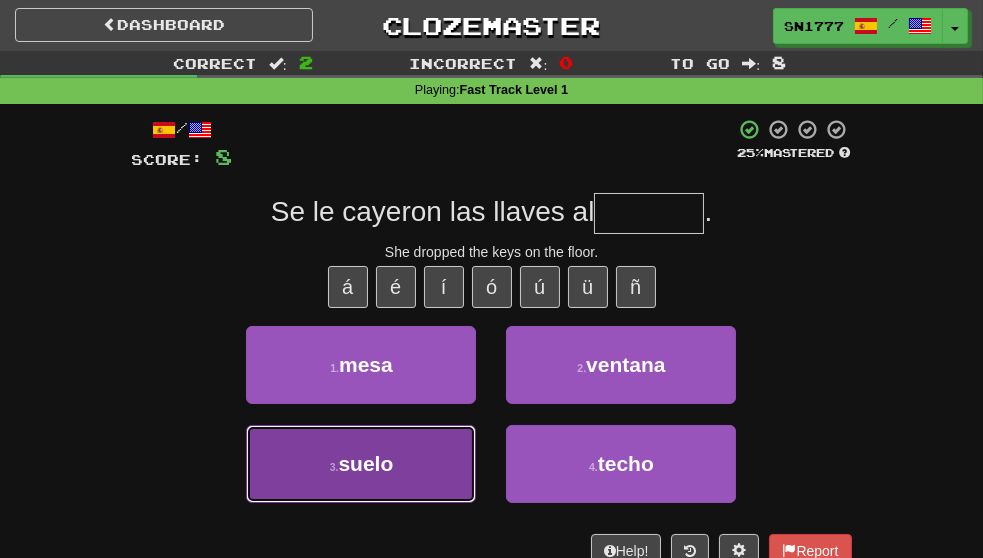 click on "3 .  suelo" at bounding box center (361, 464) 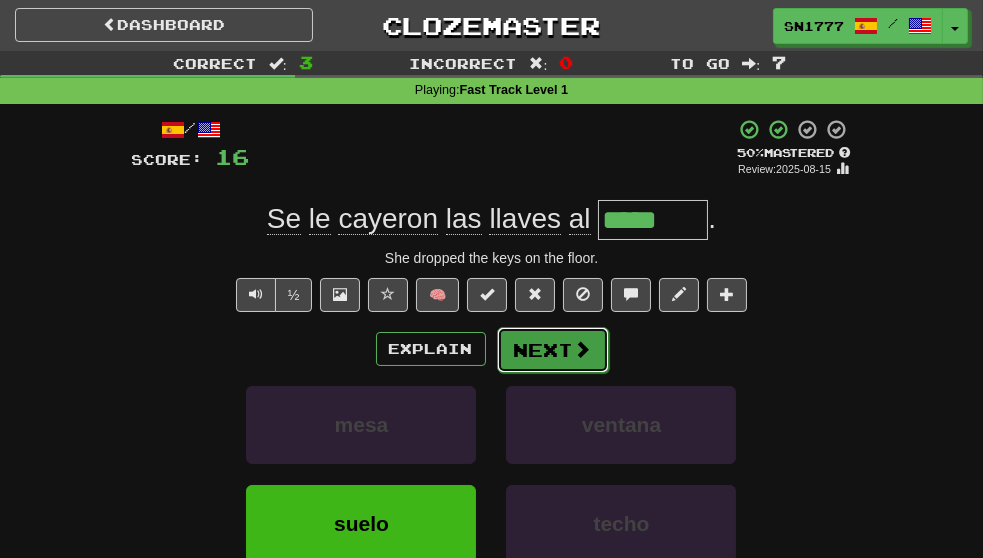 click at bounding box center (583, 349) 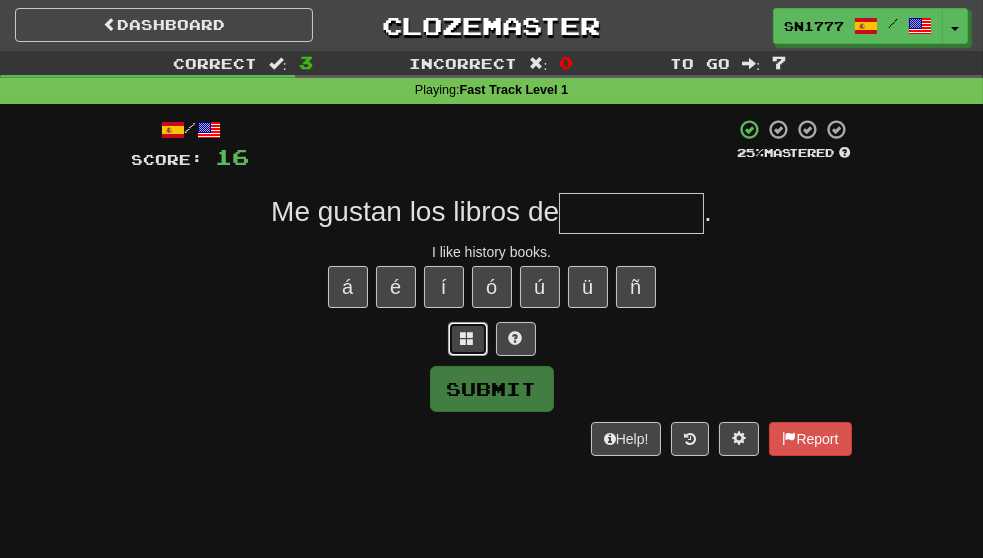 click at bounding box center [468, 338] 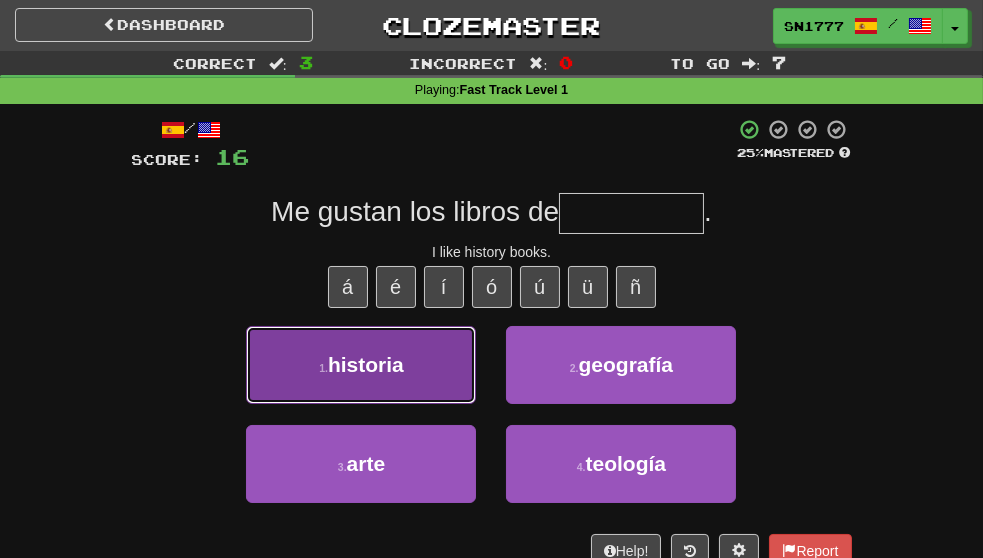click on "1 .  historia" at bounding box center (361, 365) 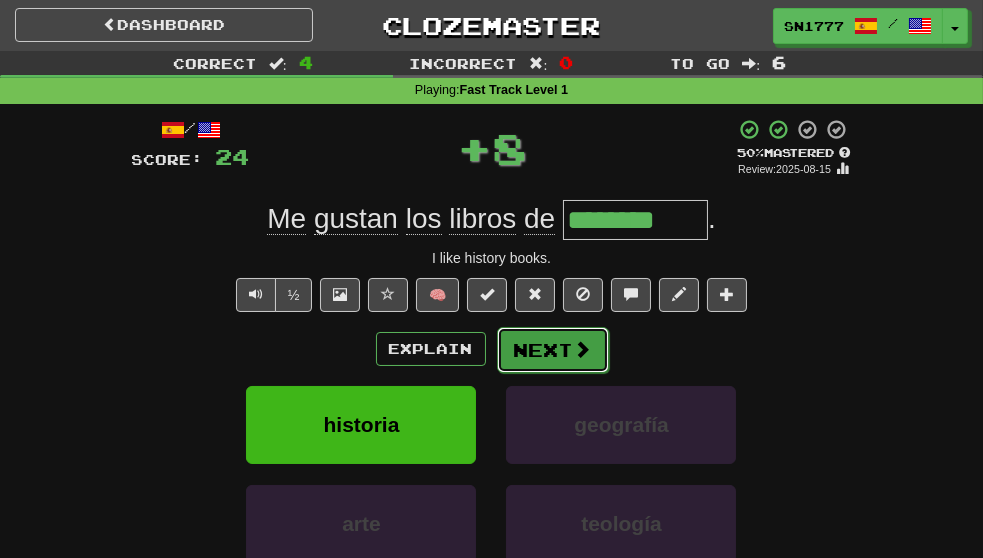 click on "Next" at bounding box center (553, 350) 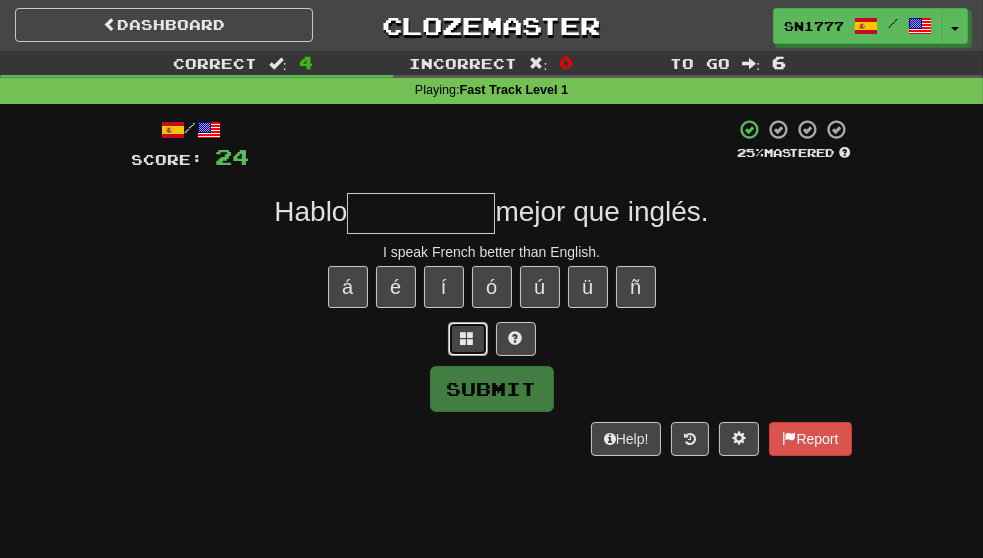 click at bounding box center (468, 339) 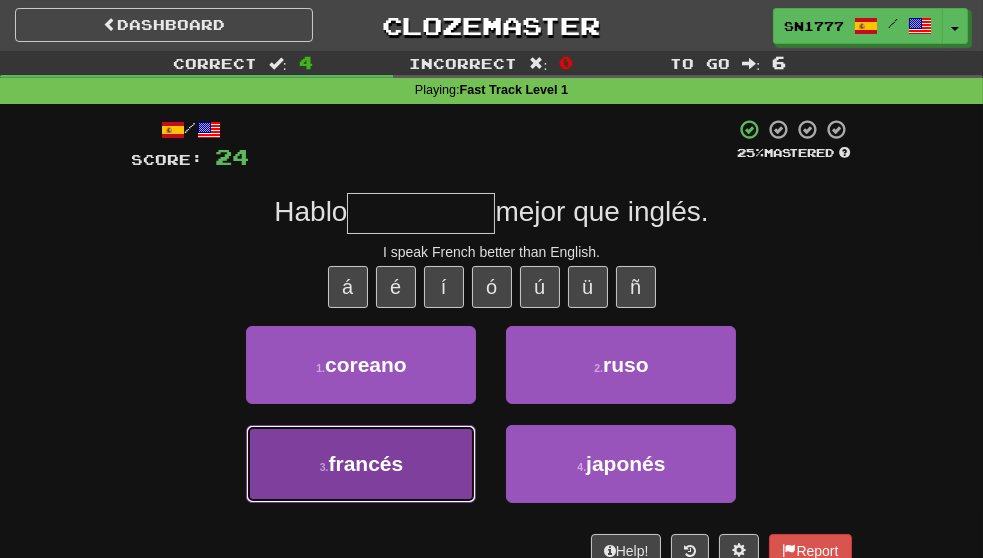 click on "3 .  francés" at bounding box center [361, 464] 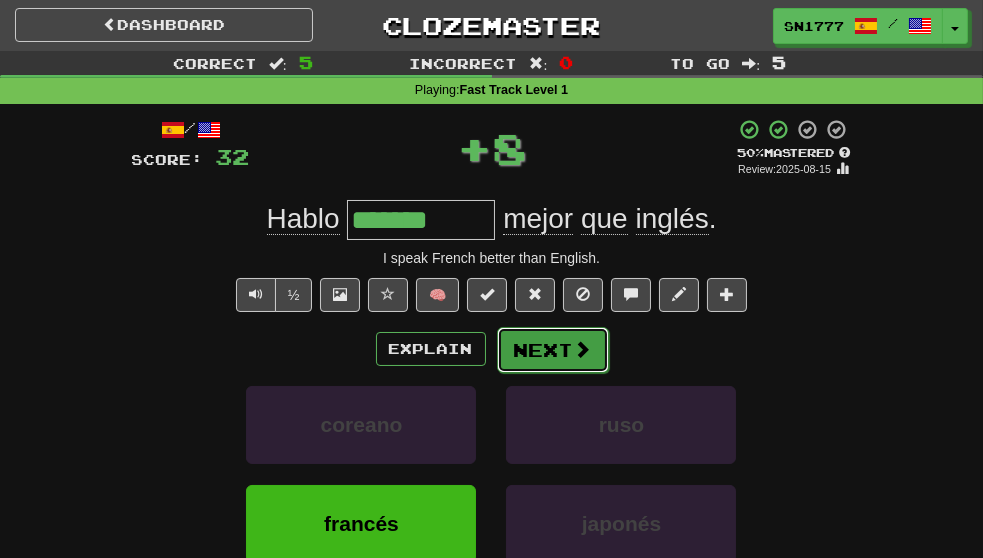 click on "Next" at bounding box center [553, 350] 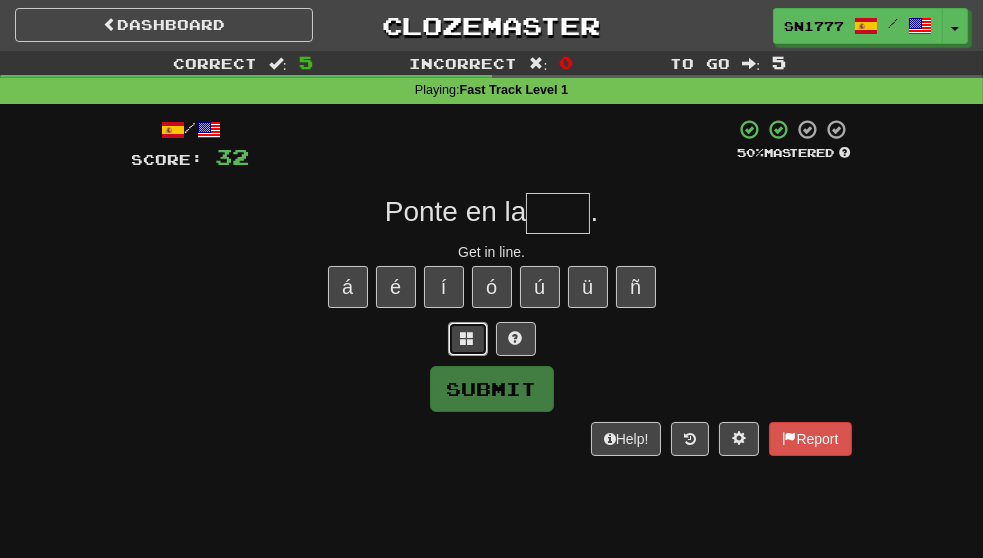click at bounding box center (468, 338) 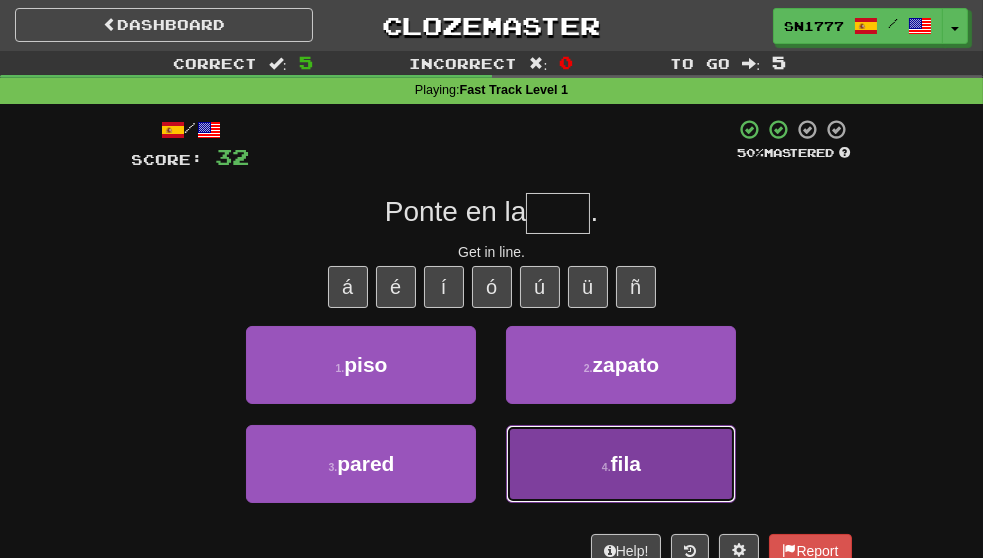 click on "4 .  fila" at bounding box center [621, 464] 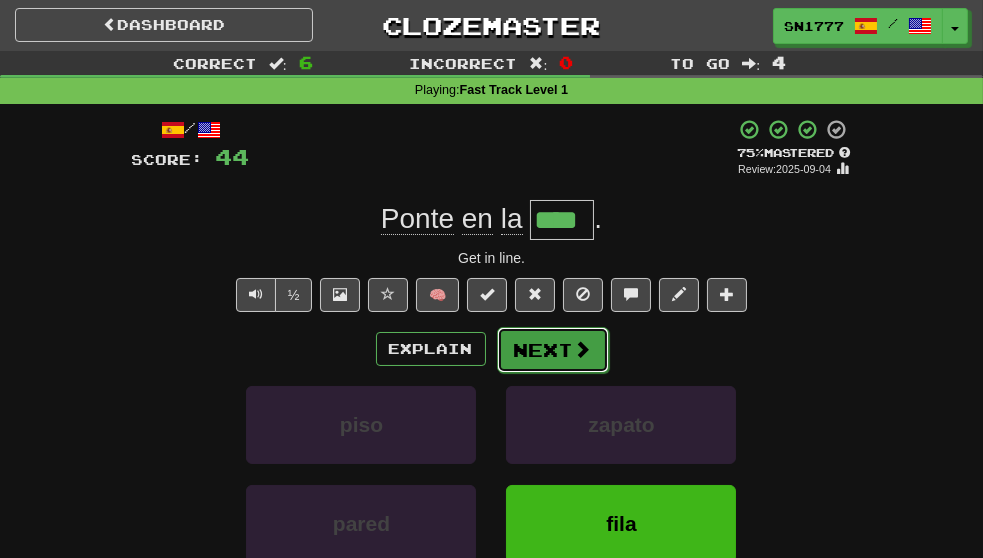 click at bounding box center [583, 349] 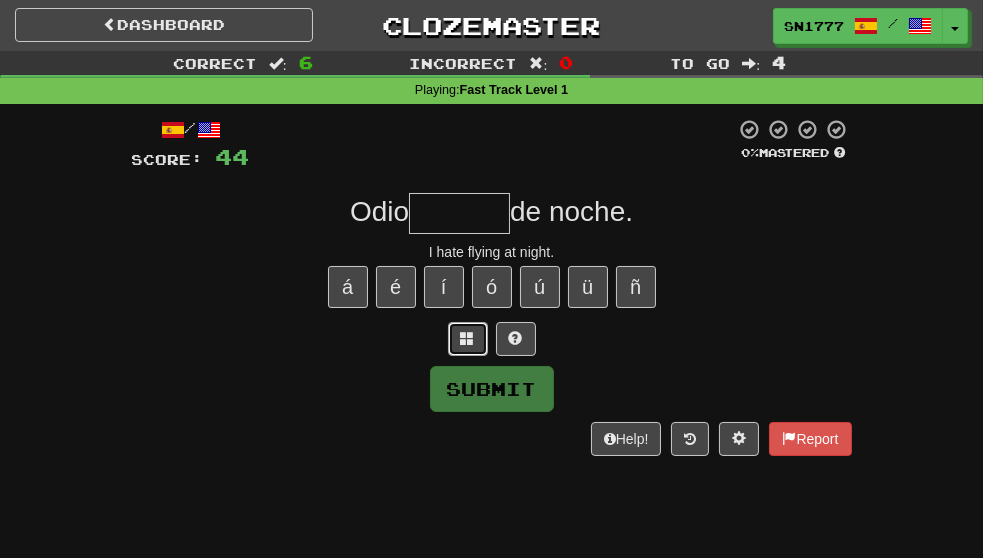 click at bounding box center [468, 338] 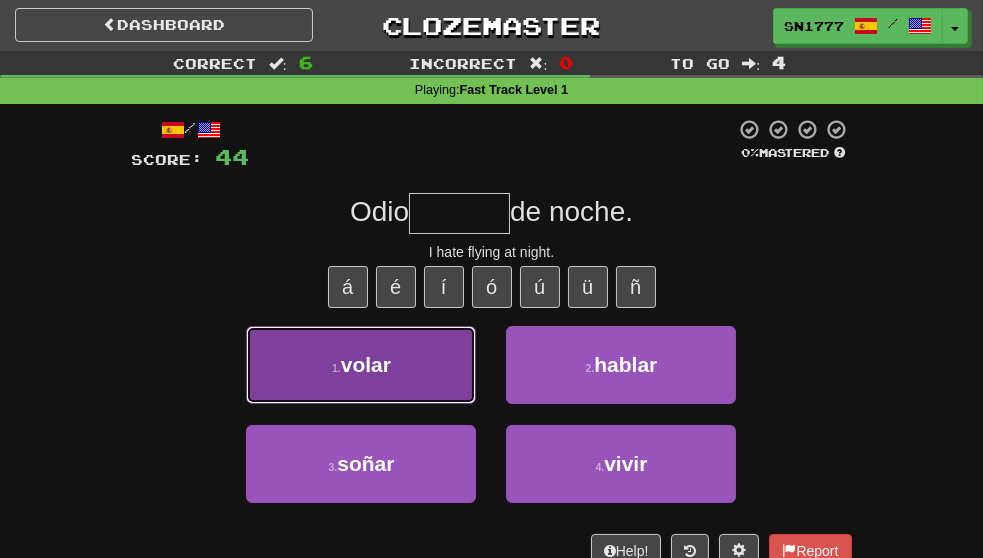 click on "1 .  volar" at bounding box center [361, 365] 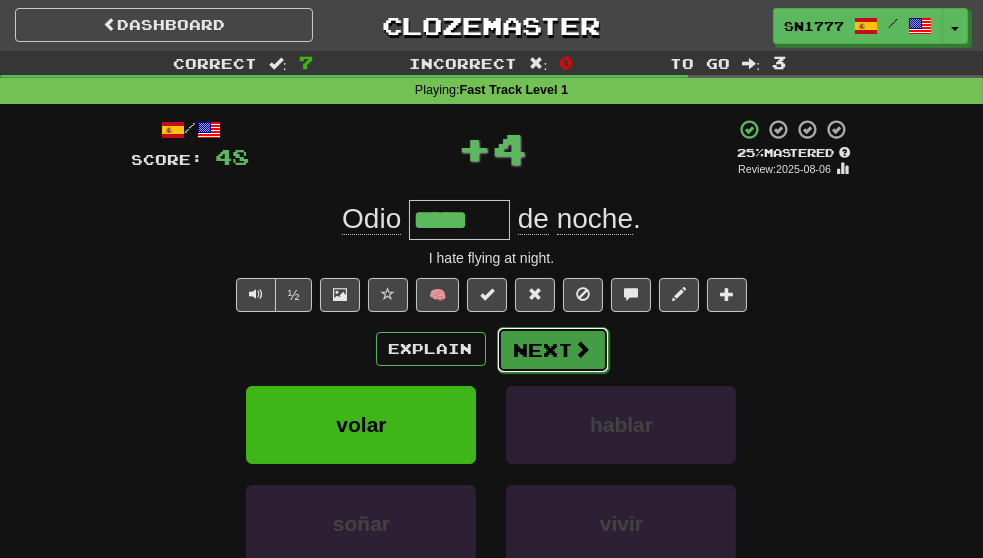 click at bounding box center [583, 349] 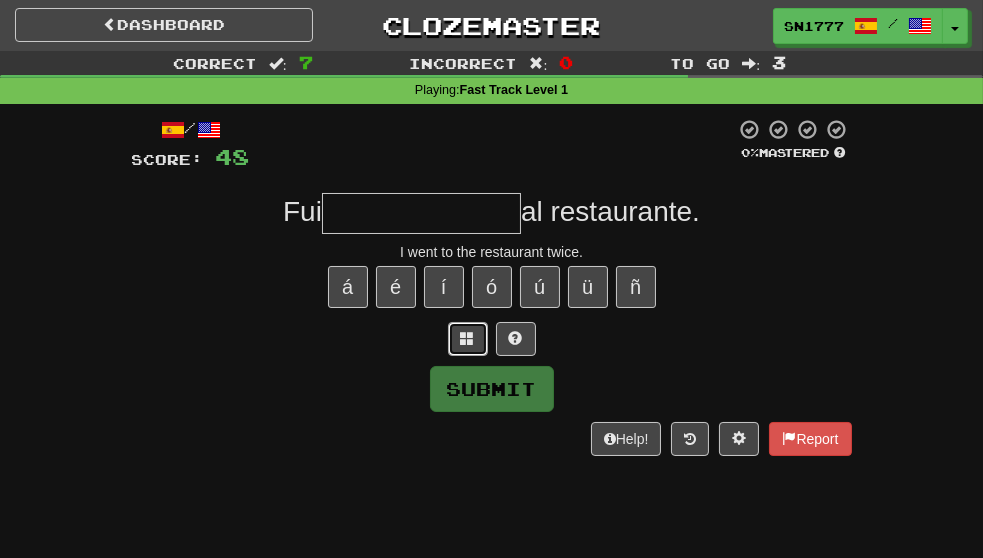 click at bounding box center (468, 339) 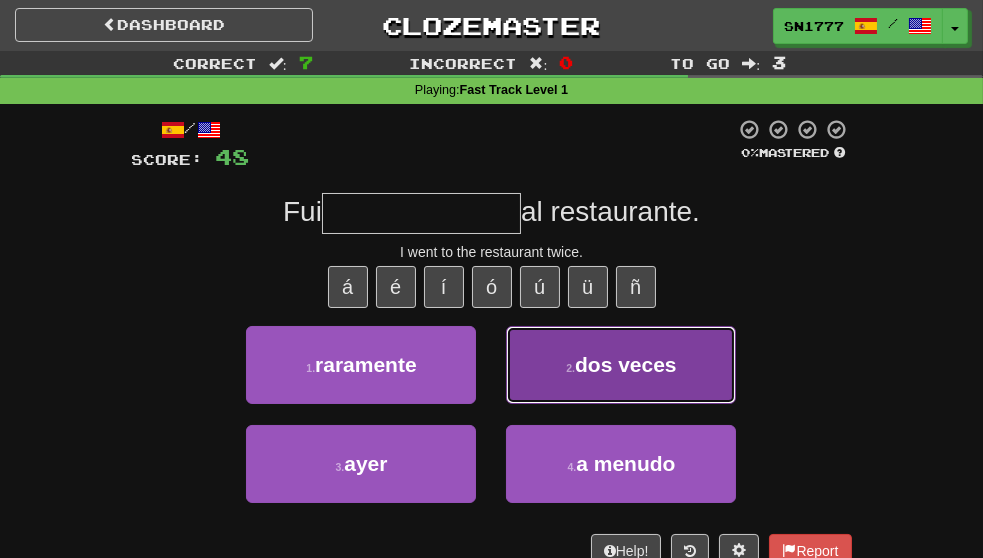 click on "dos veces" at bounding box center [626, 364] 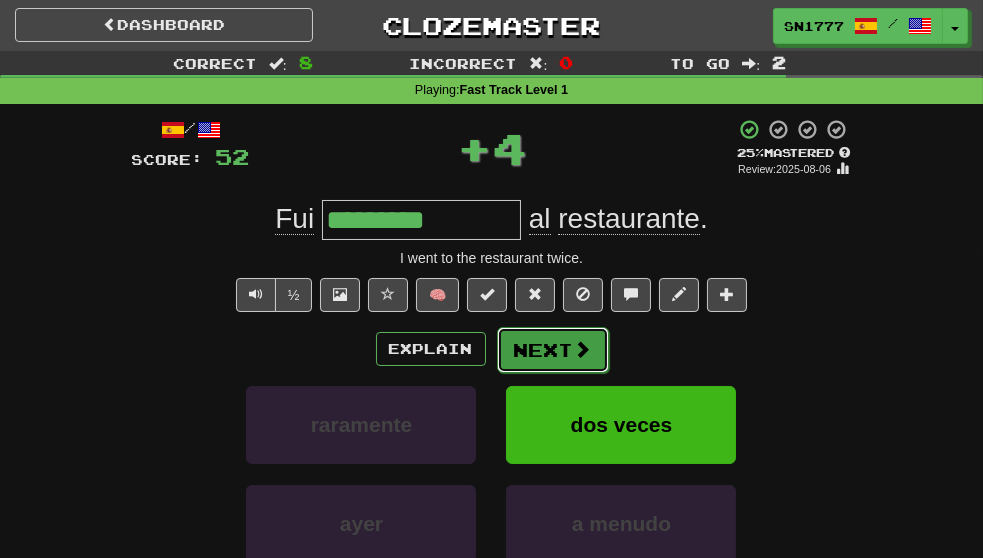 click at bounding box center (583, 349) 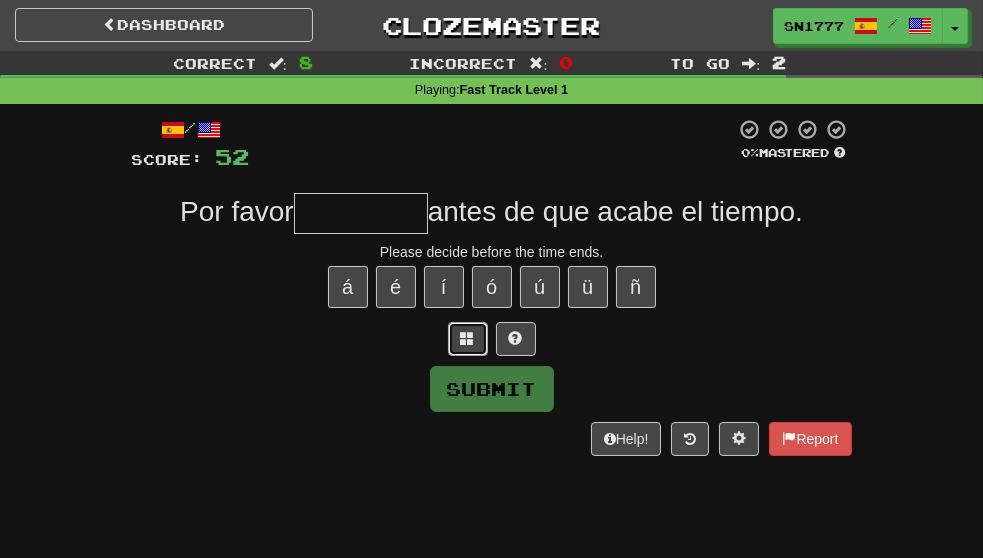 click at bounding box center [468, 338] 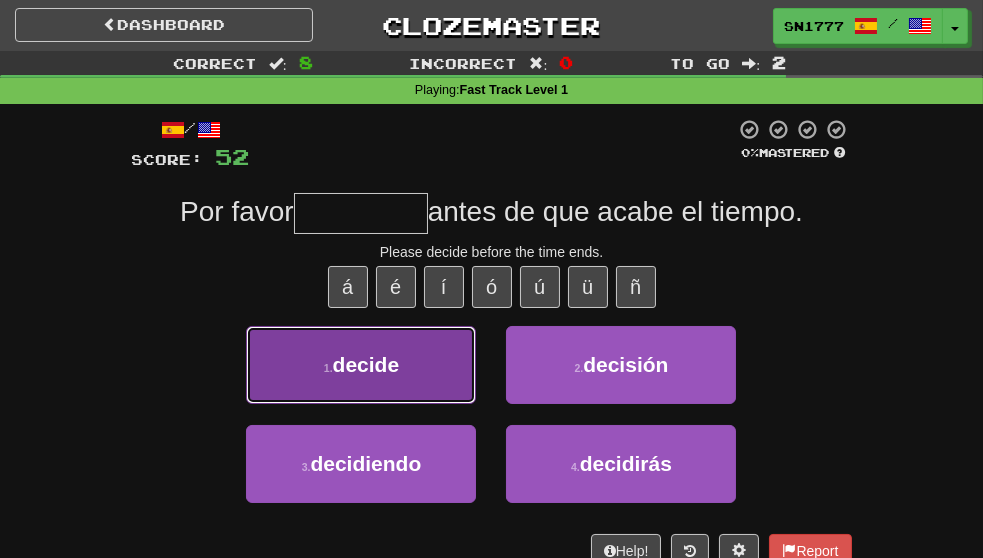 click on "1 .  decide" at bounding box center [361, 365] 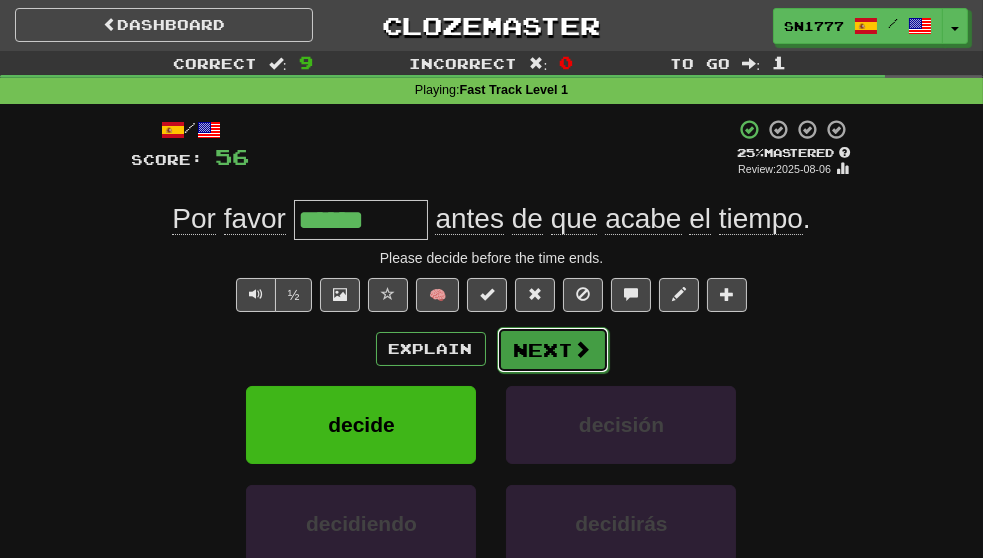 click on "Next" at bounding box center [553, 350] 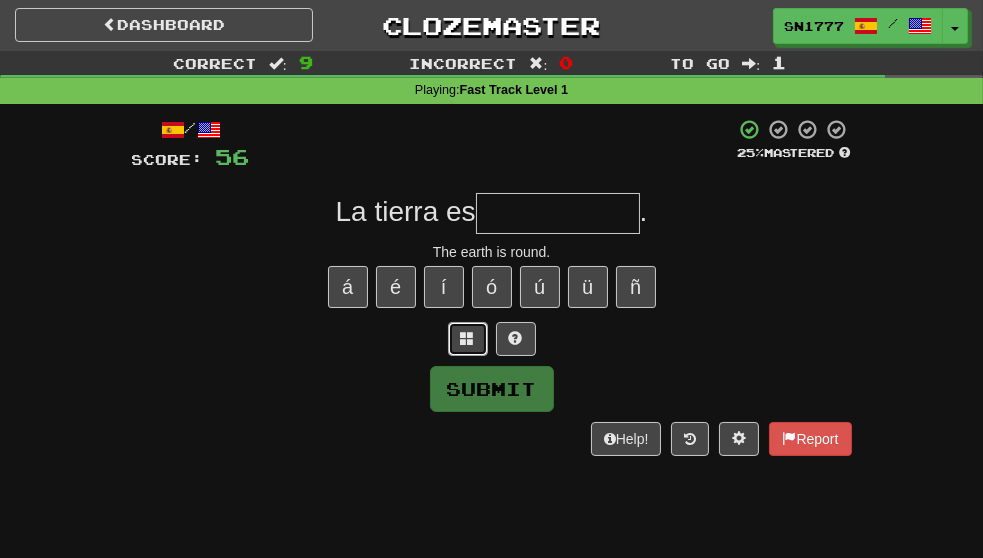 click at bounding box center [468, 339] 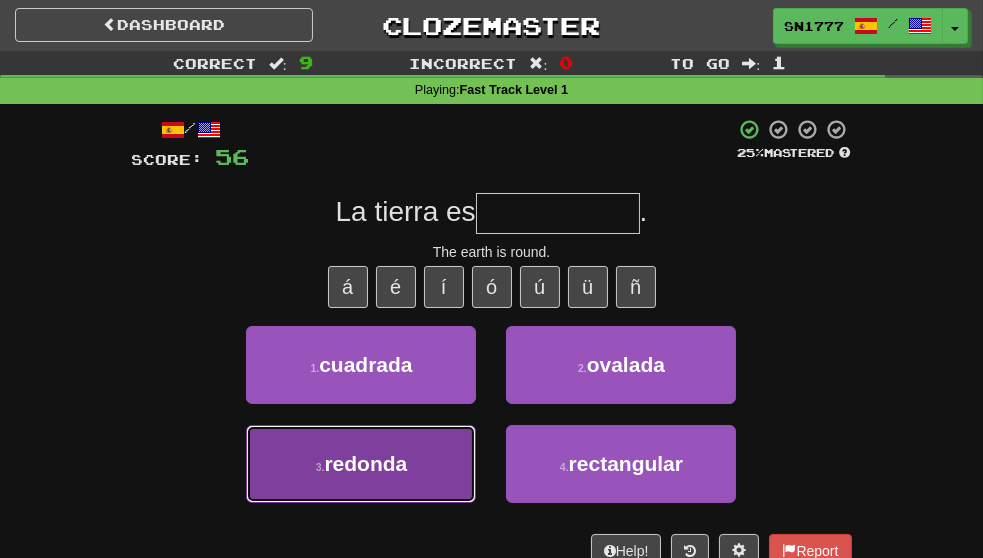 click on "3 .  redonda" at bounding box center [361, 464] 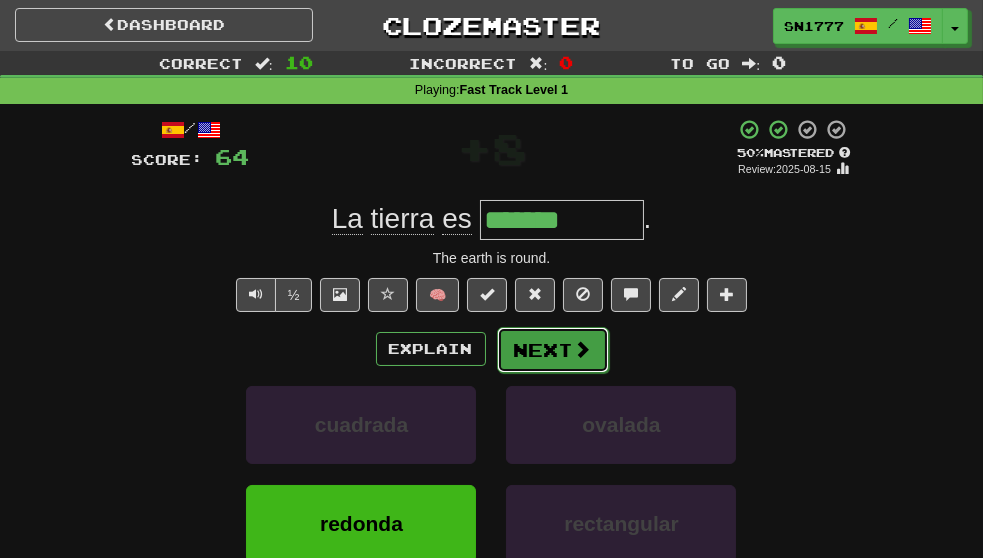 click at bounding box center [583, 349] 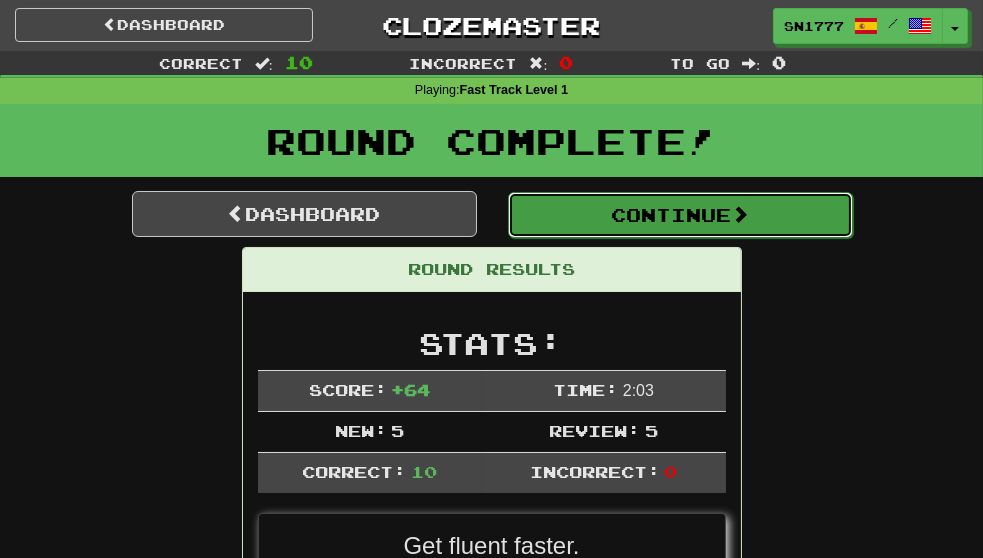 click on "Continue" at bounding box center (680, 215) 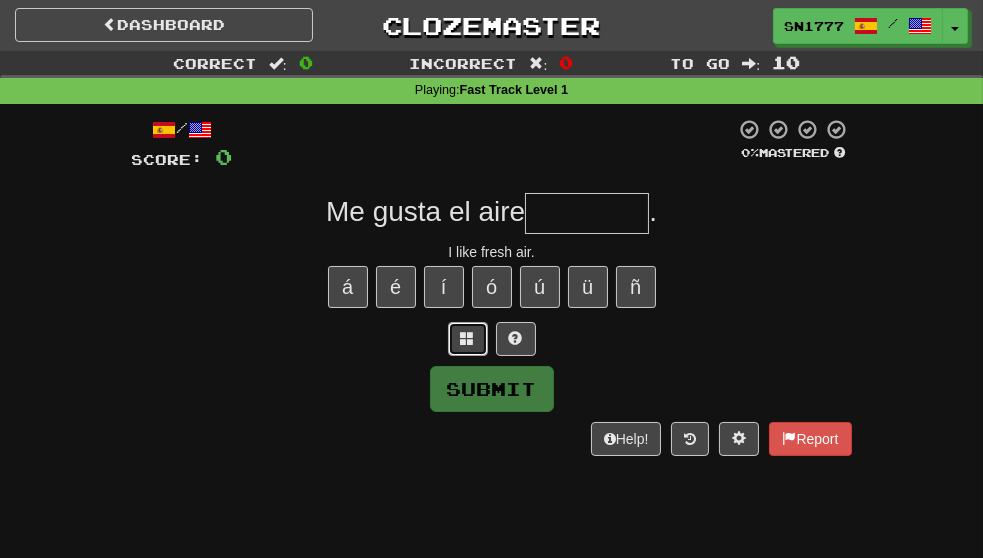 click at bounding box center [468, 339] 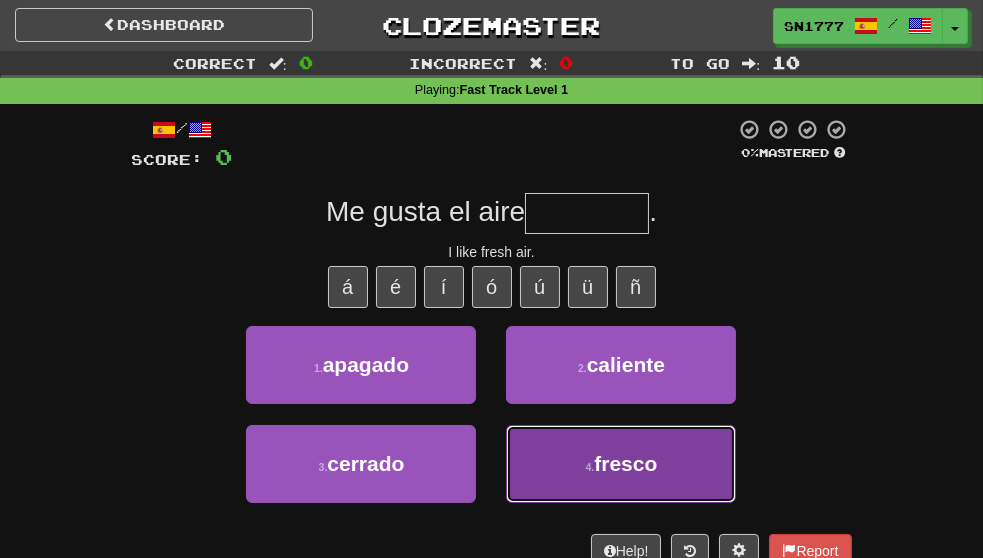 click on "fresco" at bounding box center (625, 463) 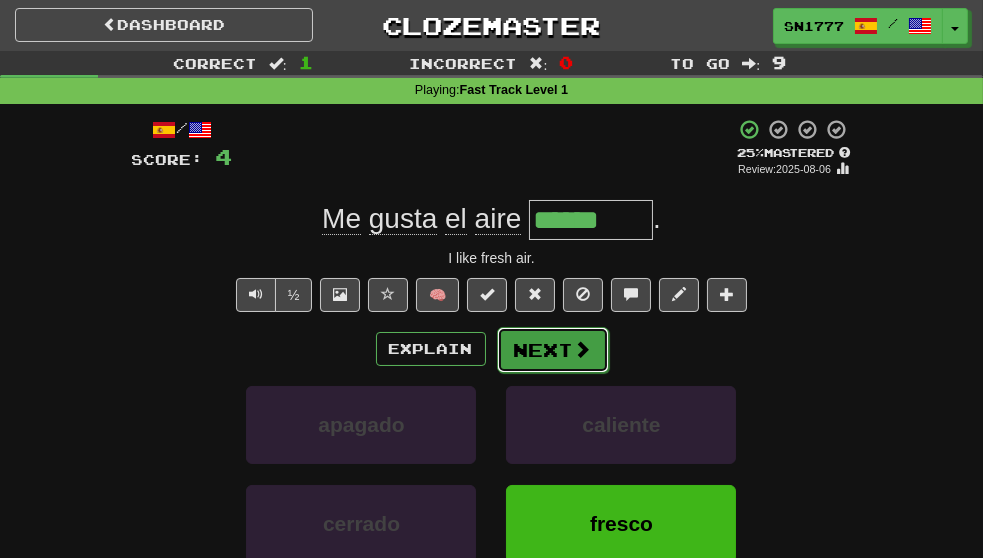 click at bounding box center [583, 349] 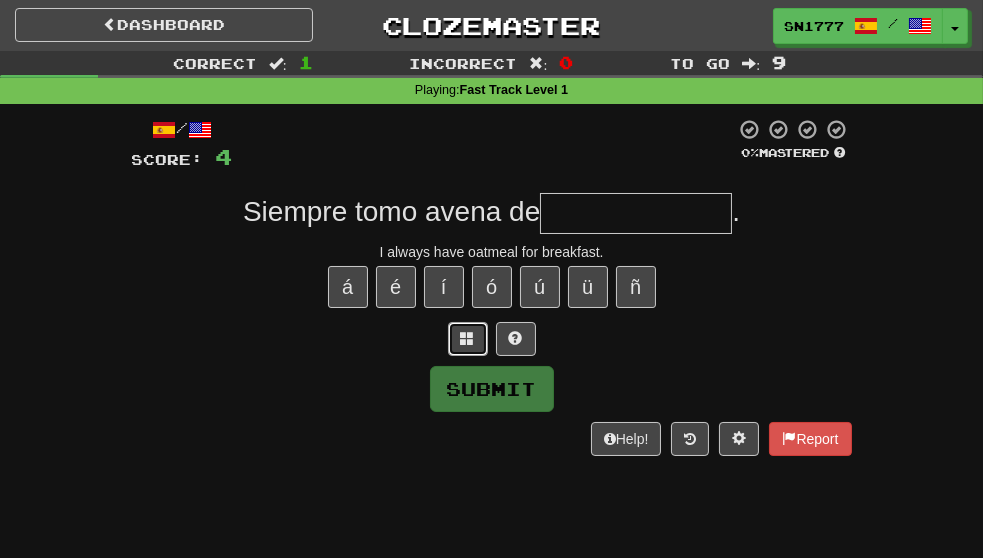 click at bounding box center (468, 338) 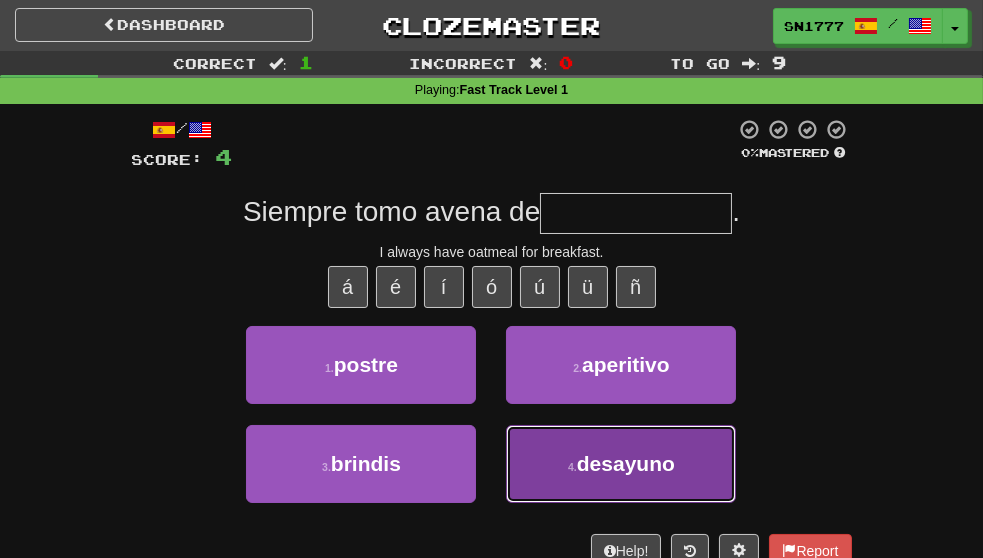 click on "desayuno" at bounding box center [626, 463] 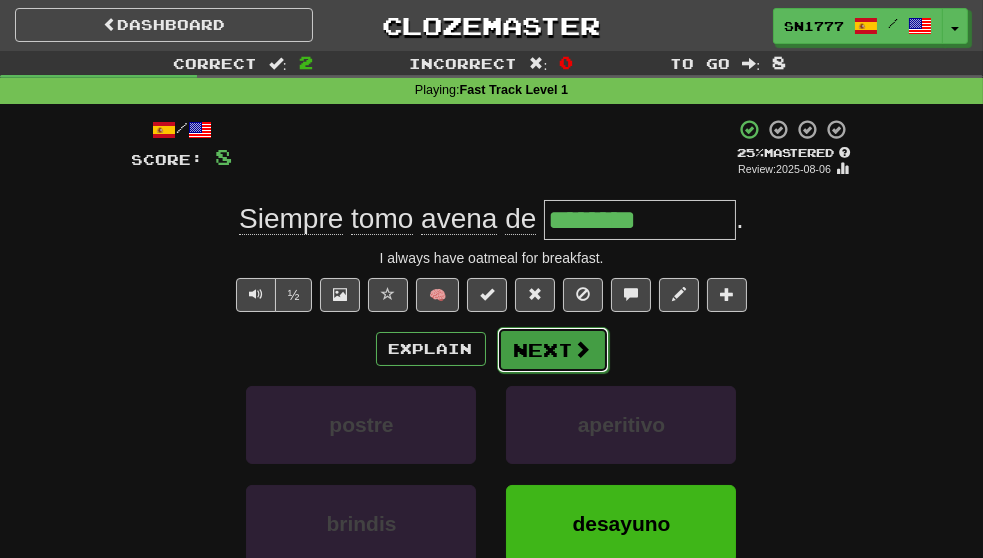 click on "Next" at bounding box center (553, 350) 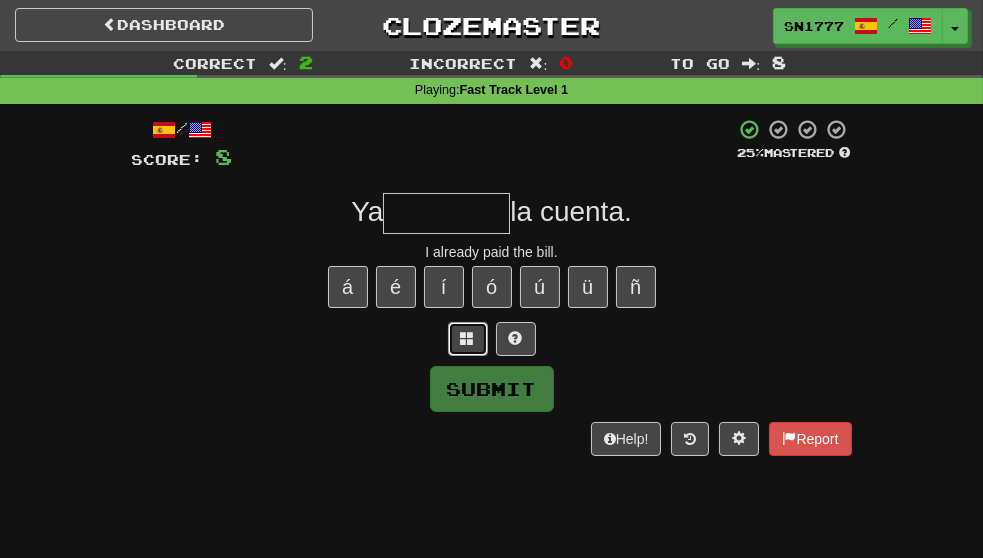click at bounding box center (468, 338) 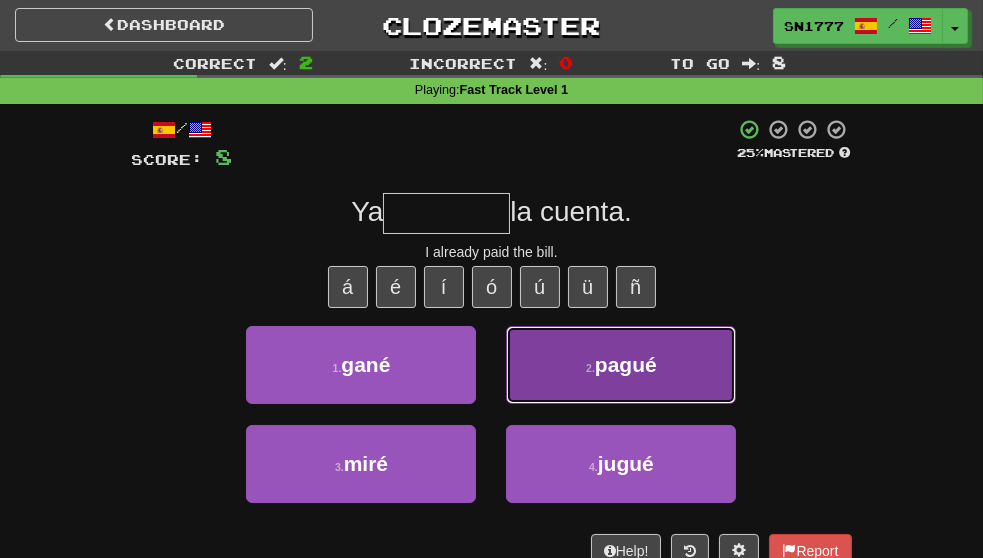 click on "pagué" at bounding box center [626, 364] 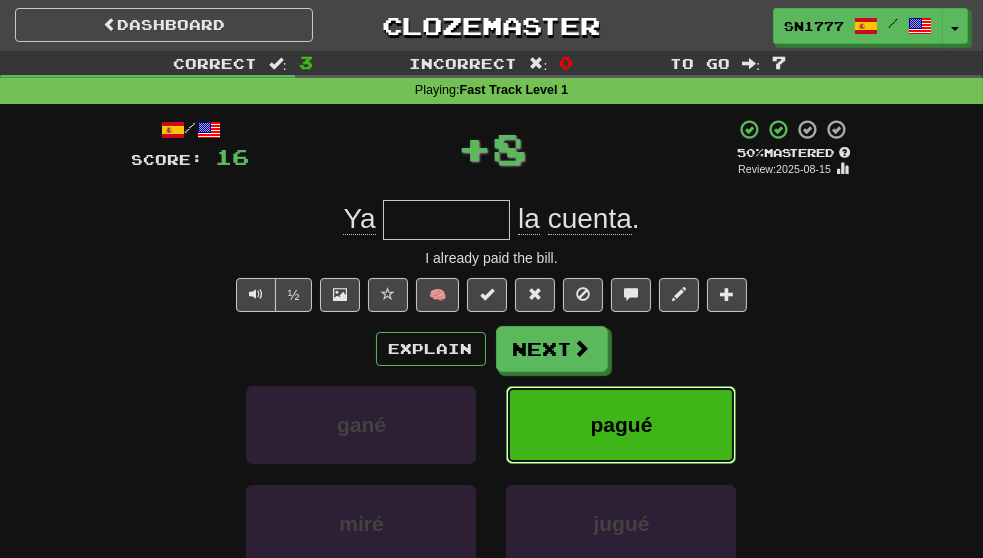 type on "*****" 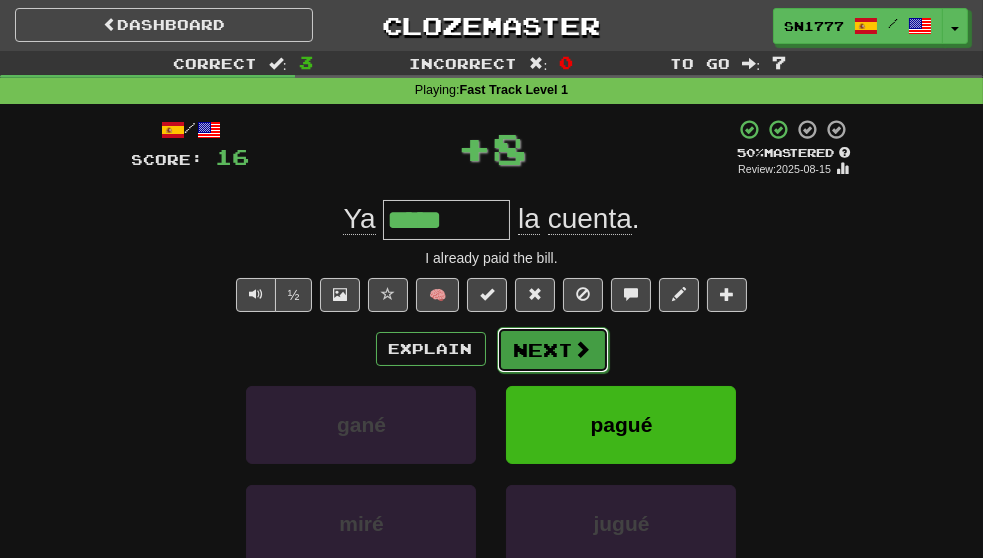 click on "Next" at bounding box center [553, 350] 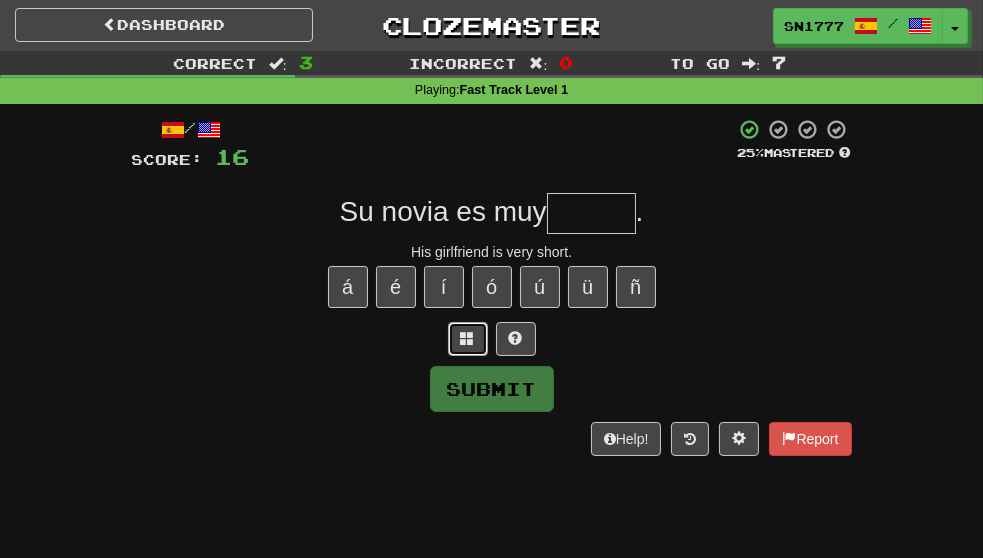 click at bounding box center (468, 339) 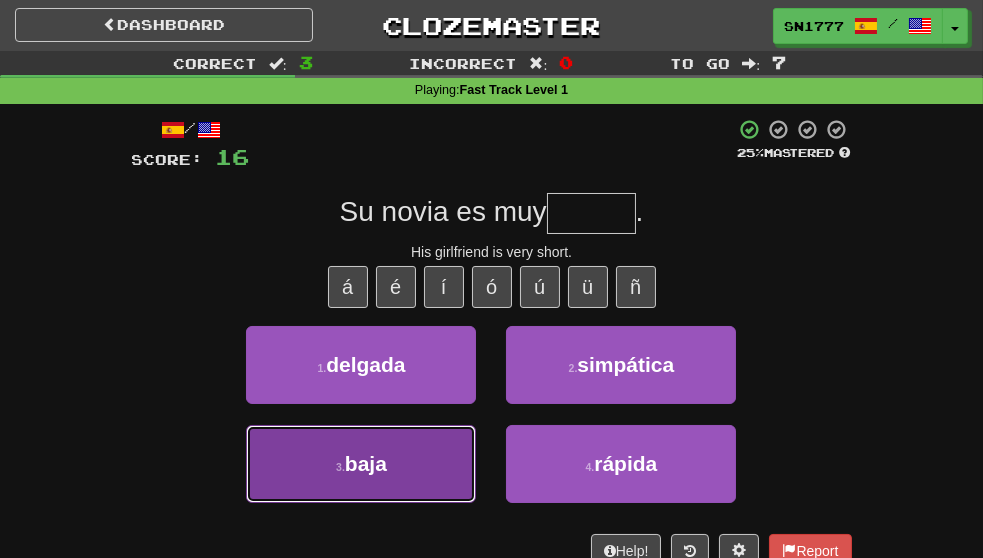 click on "3 .  baja" at bounding box center (361, 464) 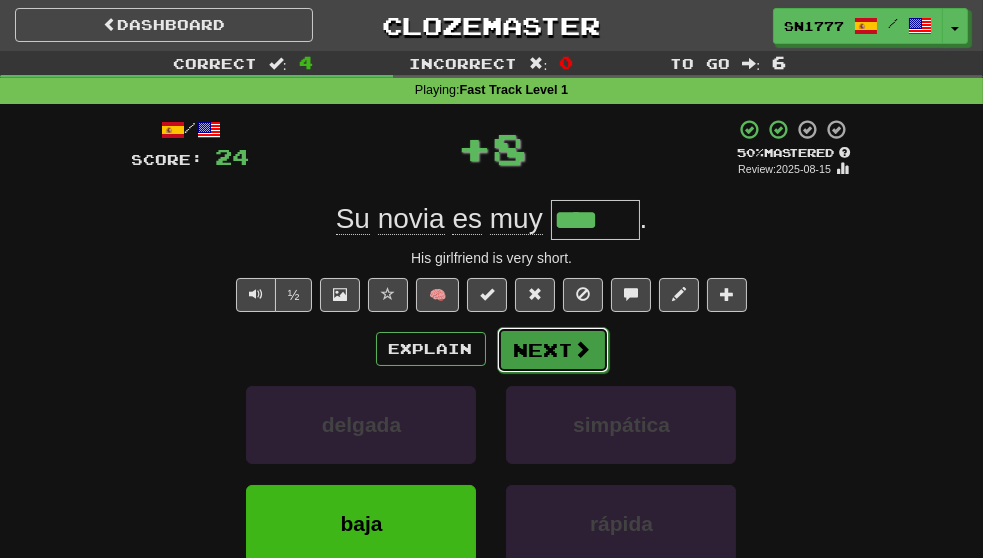 click at bounding box center [583, 349] 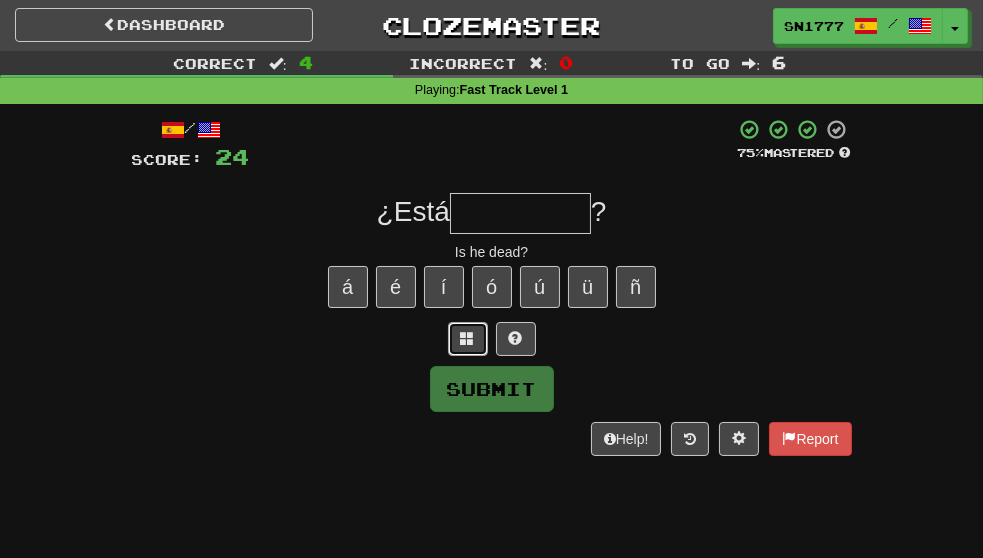 click at bounding box center (468, 339) 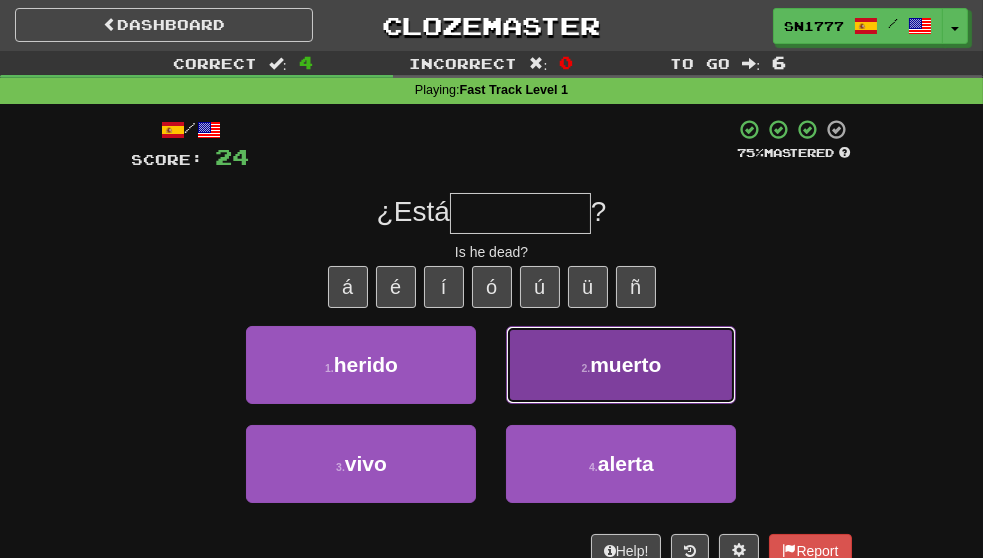 click on "muerto" at bounding box center [625, 364] 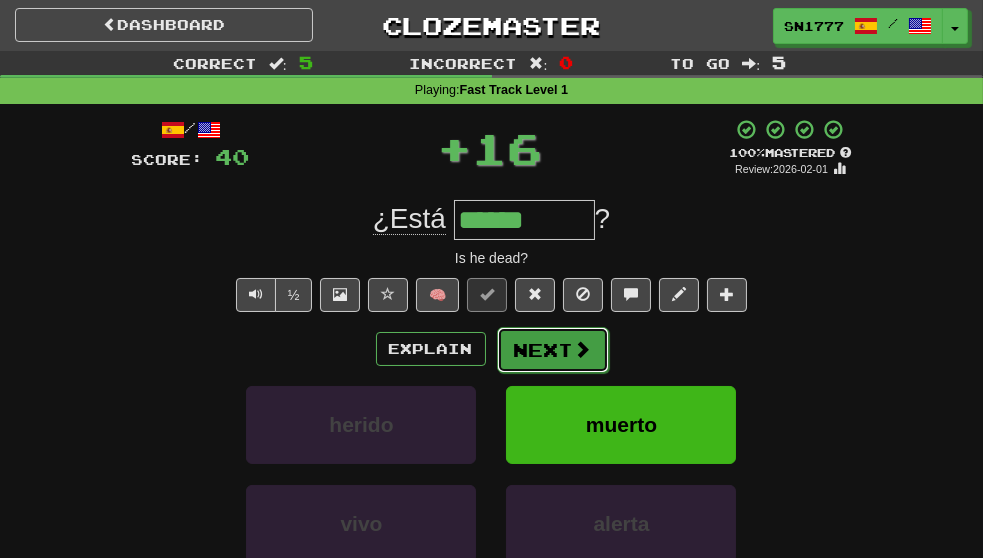 click at bounding box center (583, 349) 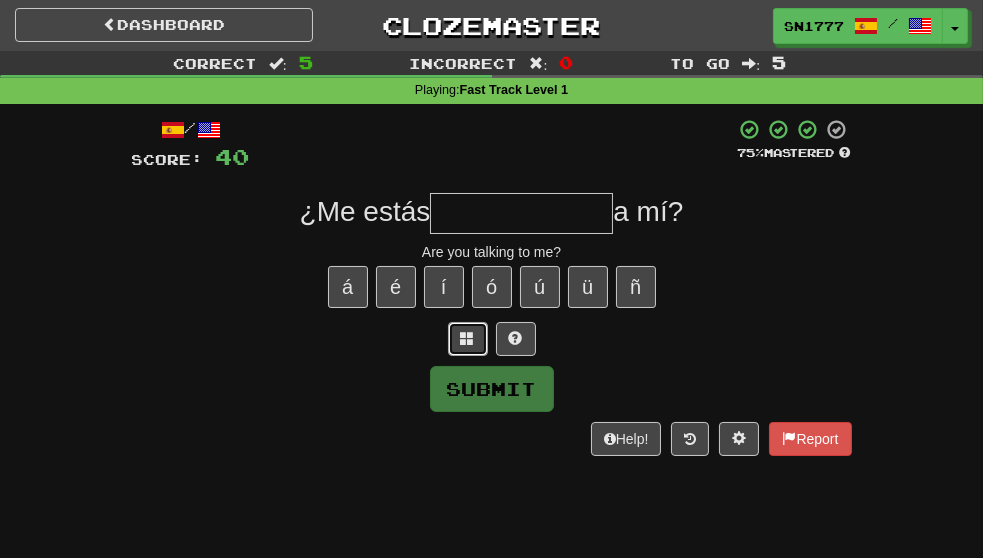 click at bounding box center (468, 339) 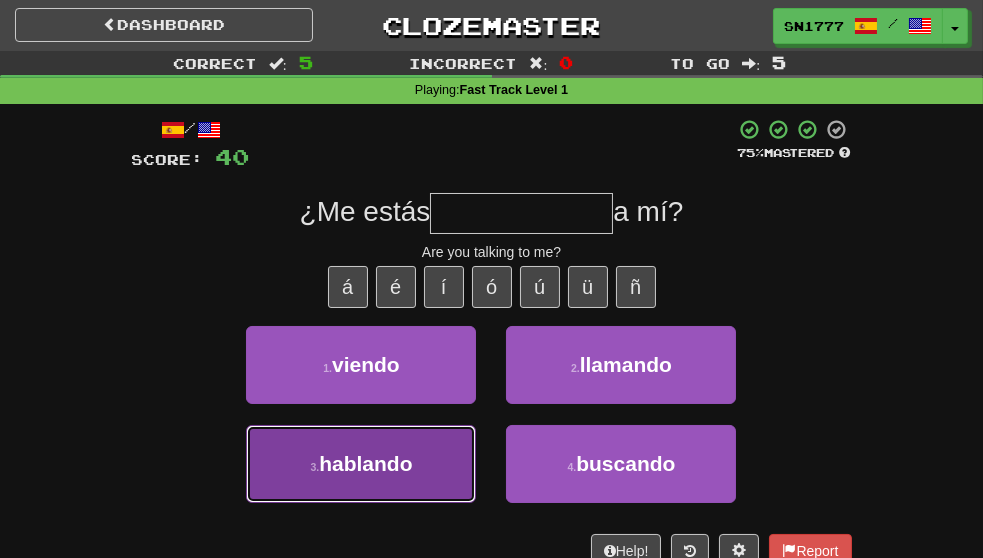 click on "3 .  hablando" at bounding box center (361, 464) 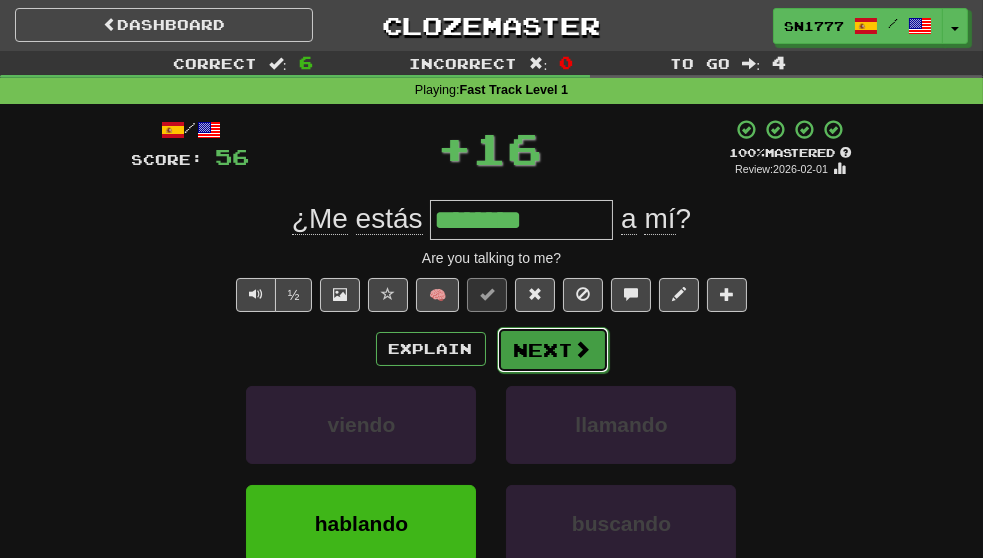 click at bounding box center [583, 349] 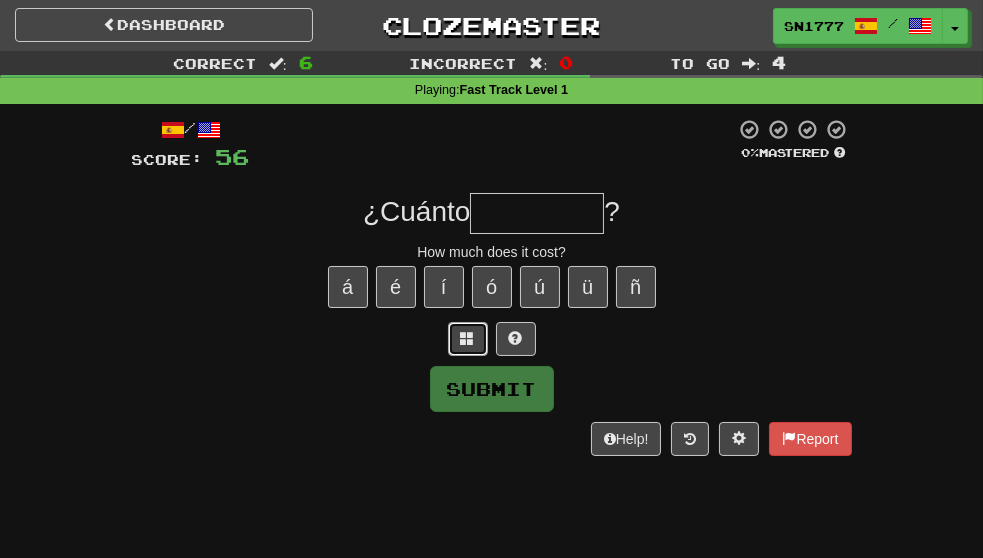 click at bounding box center (468, 339) 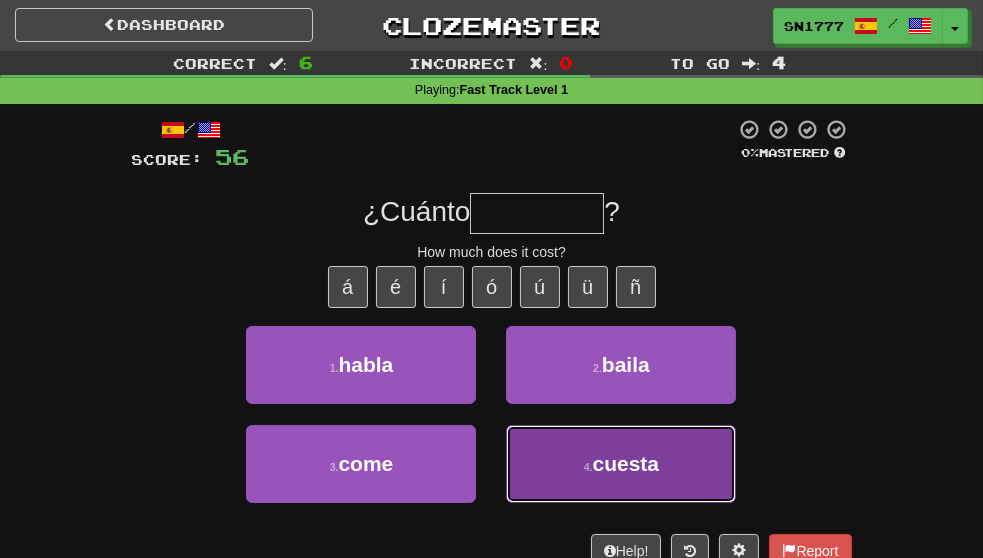click on "4 .  cuesta" at bounding box center (621, 464) 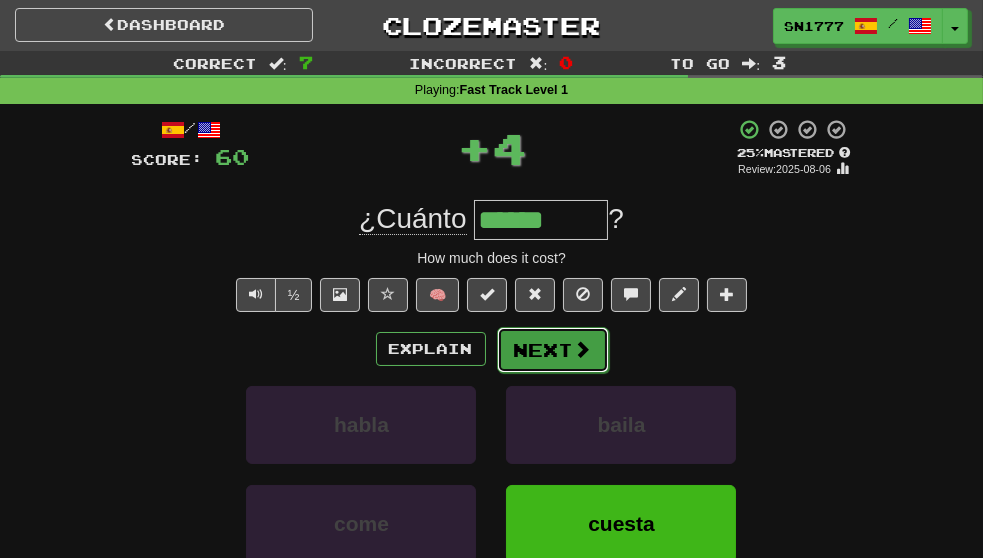click on "Next" at bounding box center [553, 350] 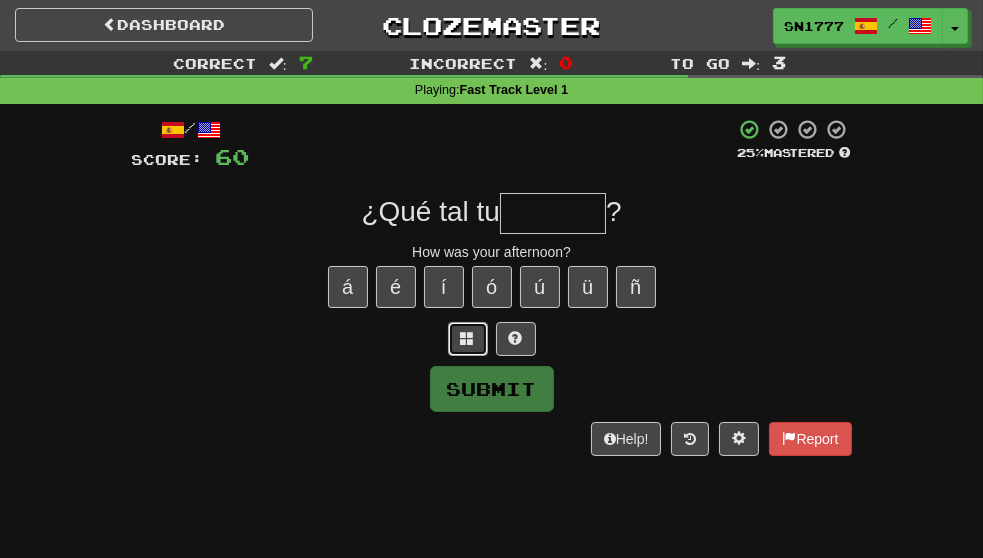 click at bounding box center [468, 338] 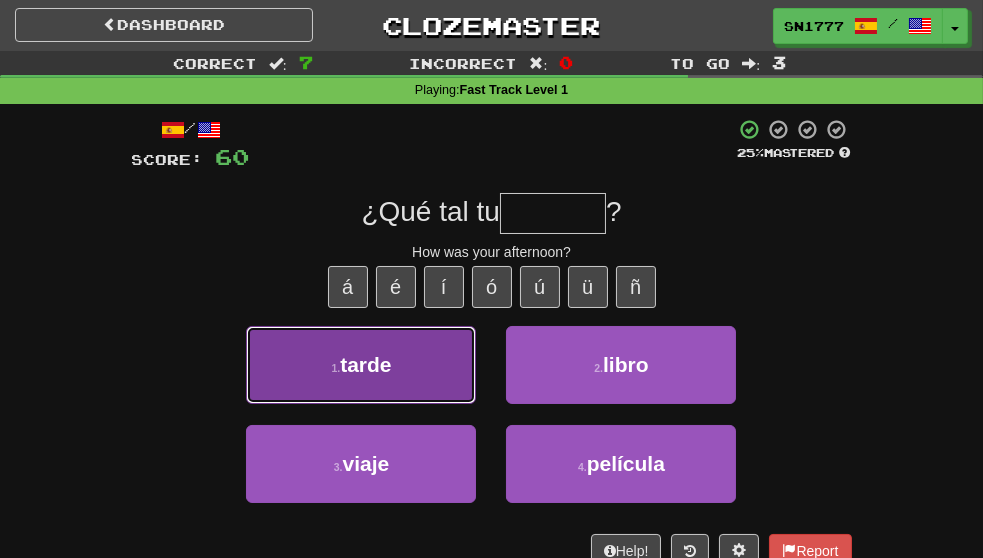 click on "1 .  tarde" at bounding box center (361, 365) 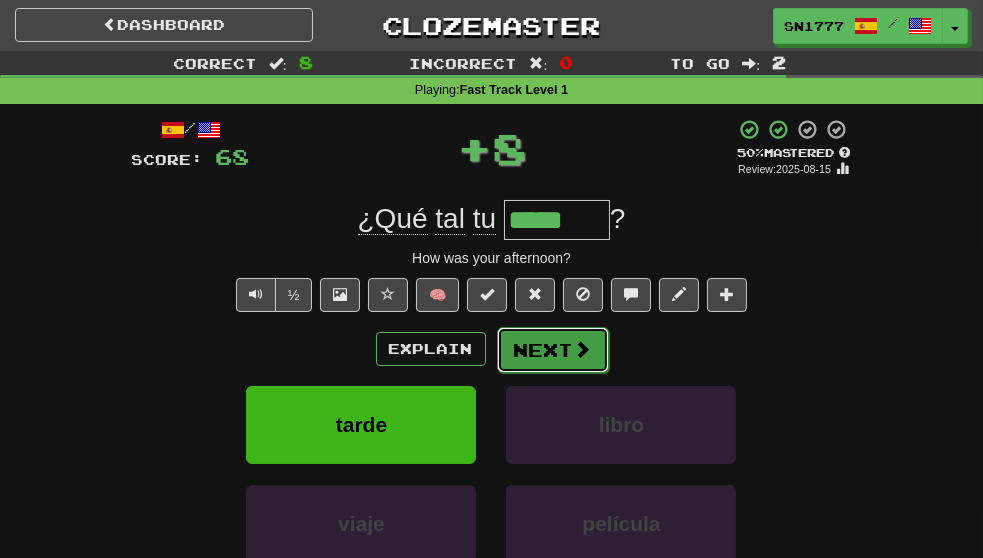 click on "Next" at bounding box center [553, 350] 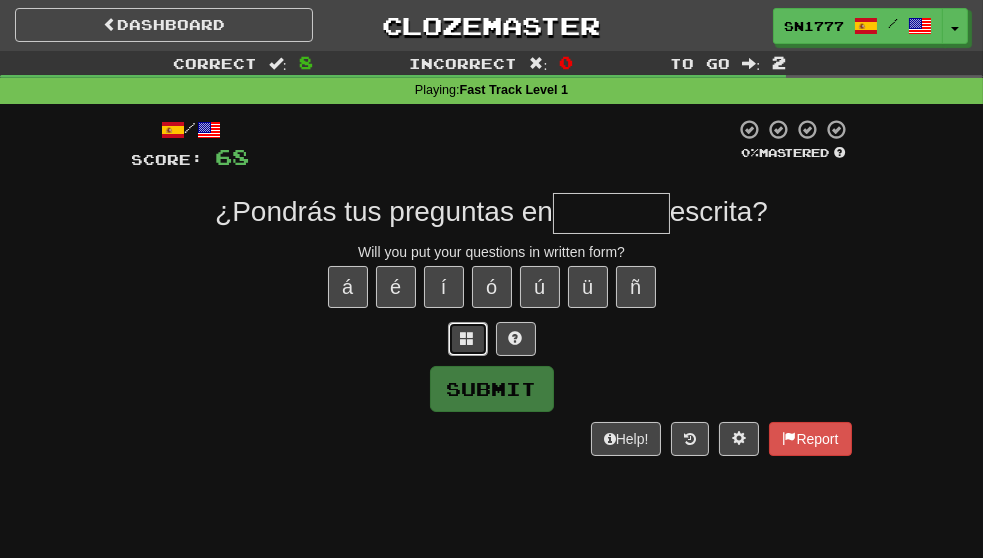 click at bounding box center (468, 338) 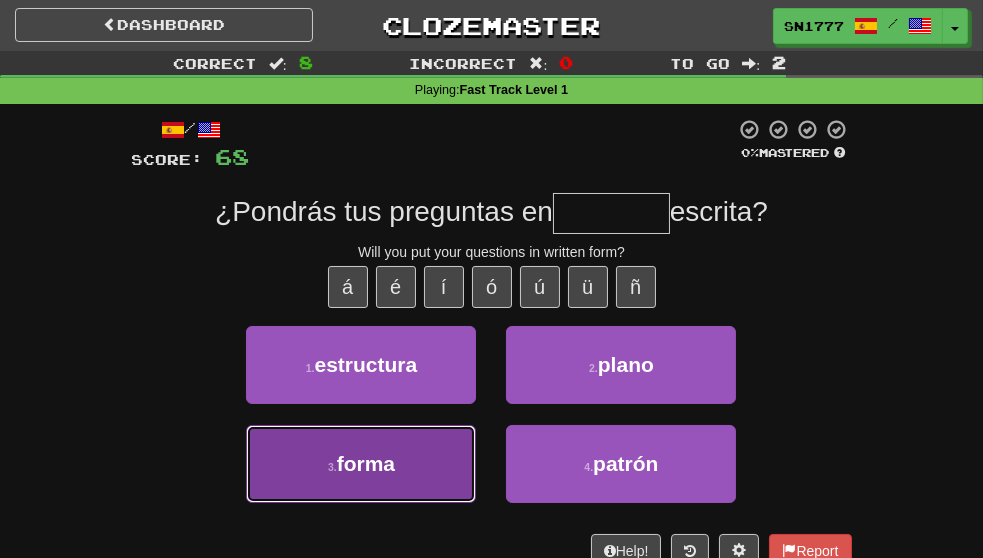 click on "3 .  forma" at bounding box center (361, 464) 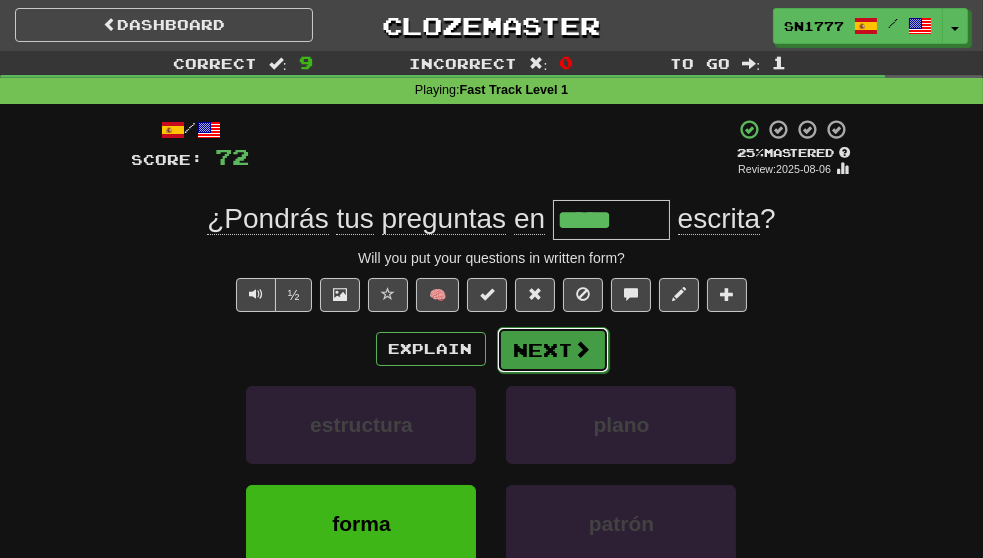 click at bounding box center (583, 349) 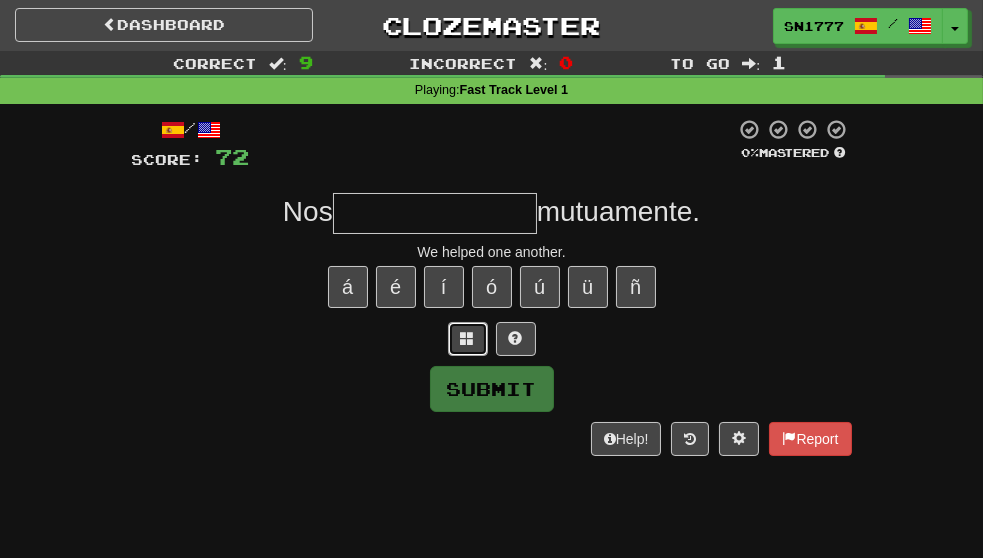 click at bounding box center (468, 338) 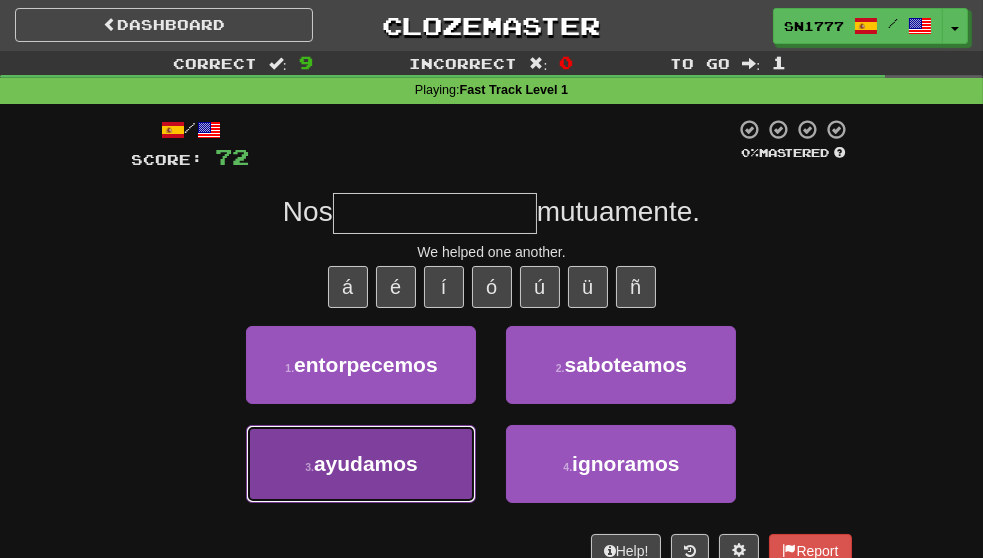 click on "3 .  ayudamos" at bounding box center (361, 464) 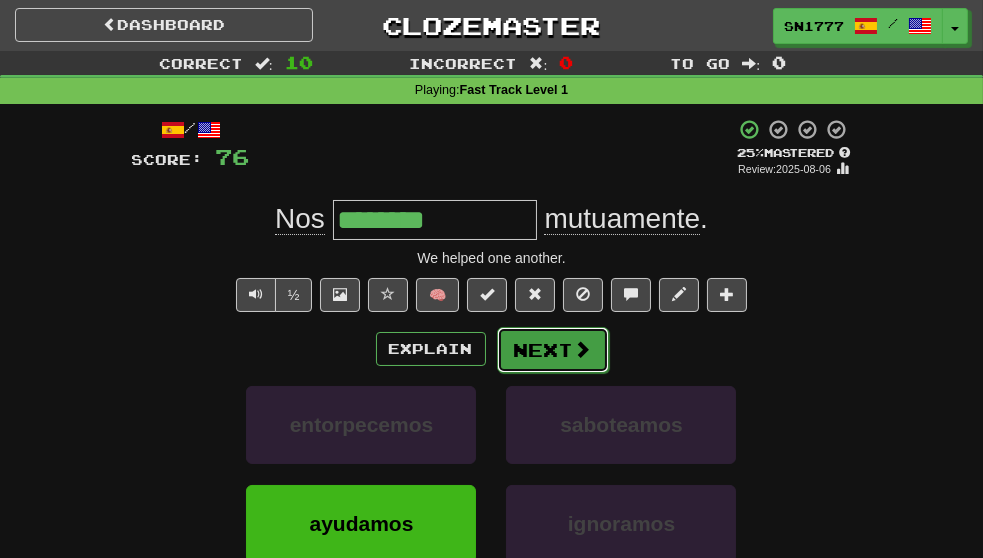click at bounding box center (583, 349) 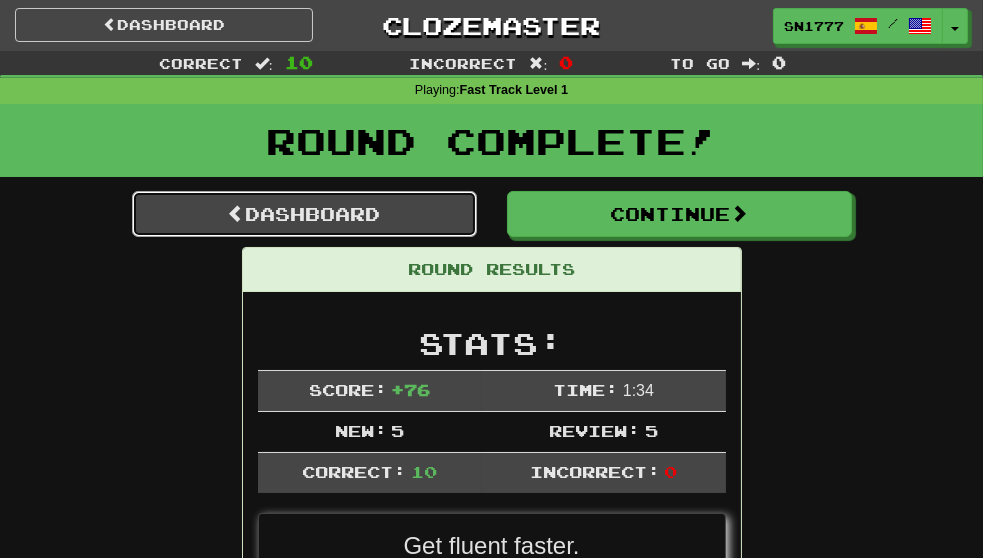 click on "Dashboard" at bounding box center [304, 214] 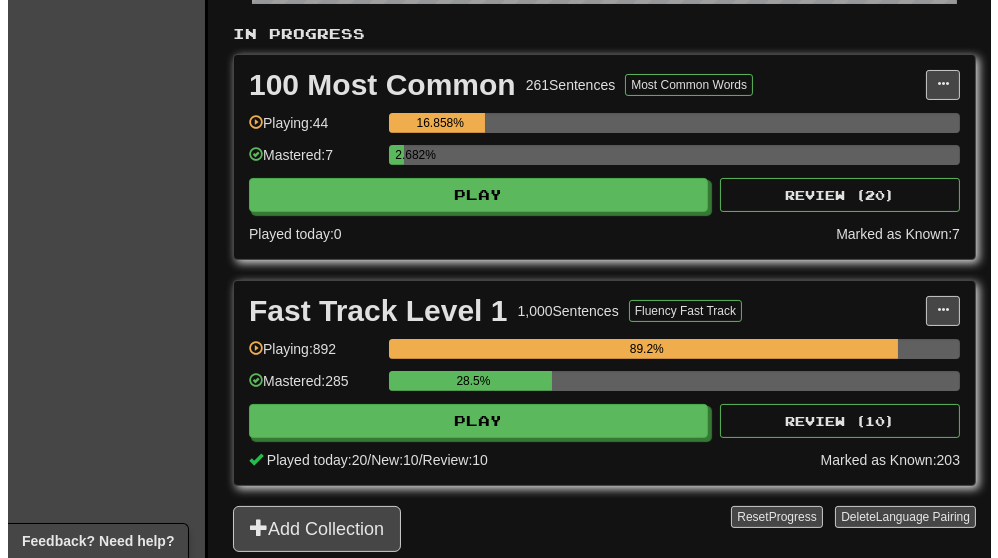 scroll, scrollTop: 444, scrollLeft: 0, axis: vertical 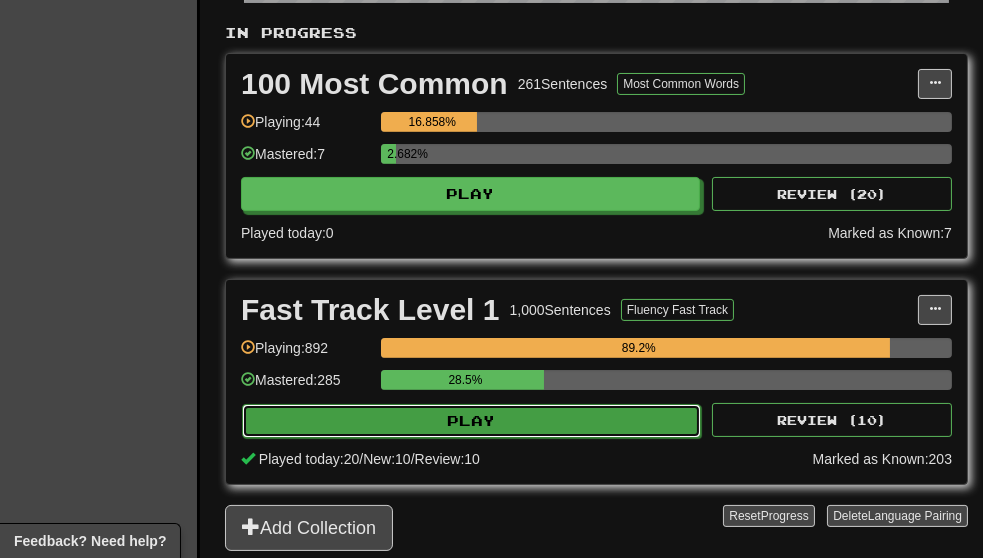 click on "Play" at bounding box center (471, 421) 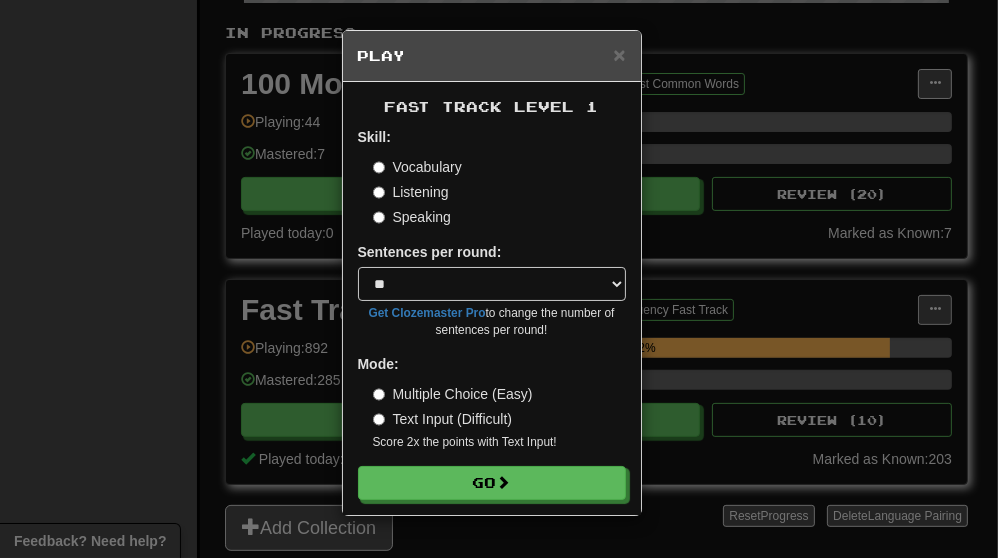 click on "Listening" at bounding box center (411, 192) 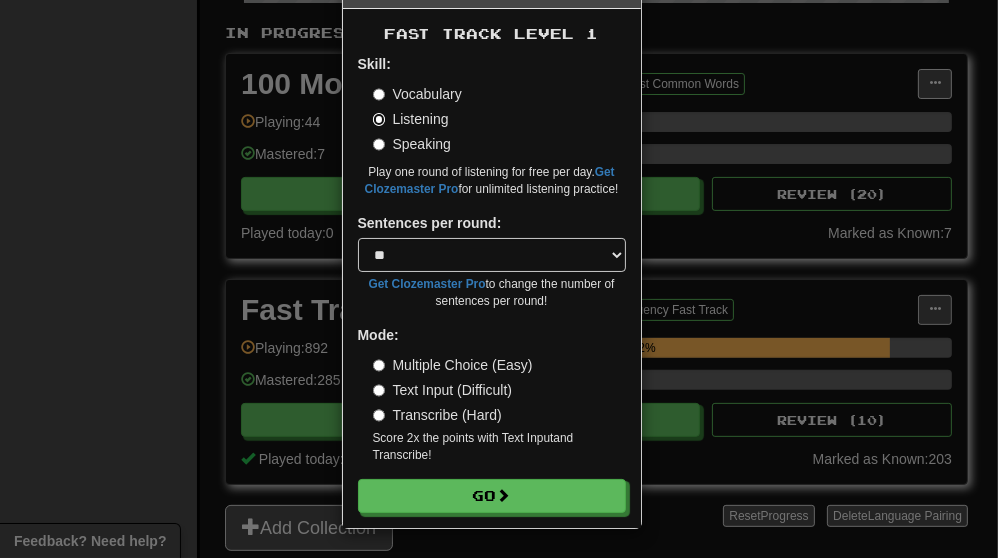 scroll, scrollTop: 72, scrollLeft: 0, axis: vertical 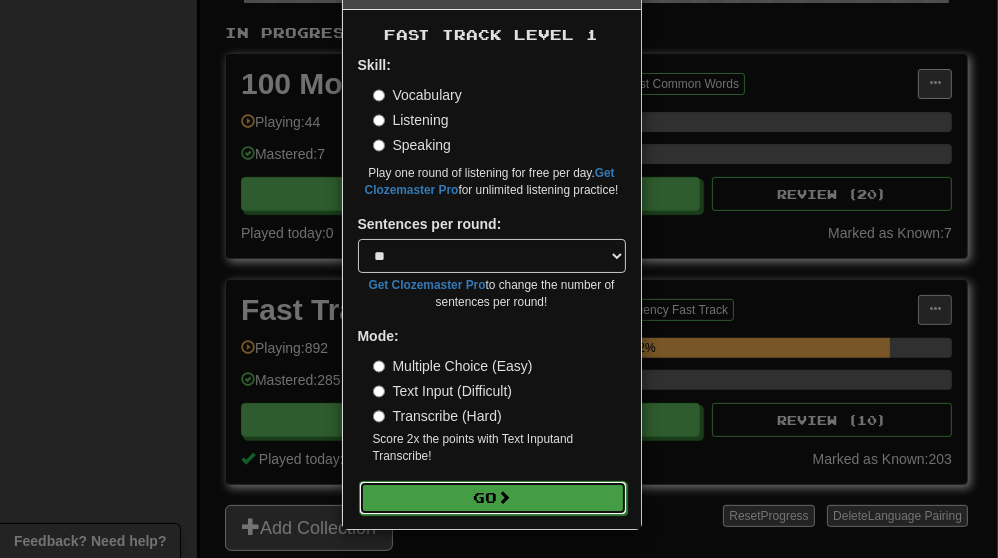 click on "Go" at bounding box center [493, 498] 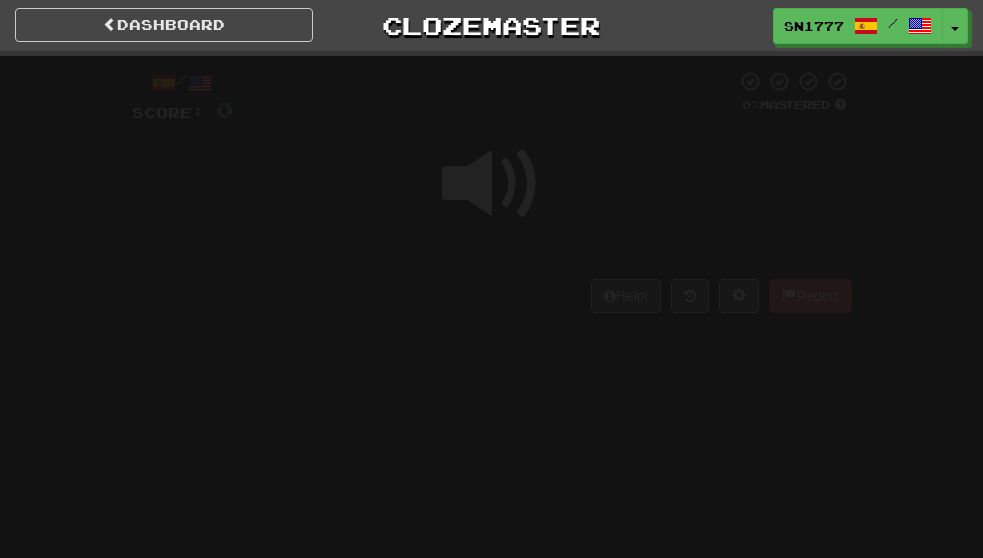 scroll, scrollTop: 0, scrollLeft: 0, axis: both 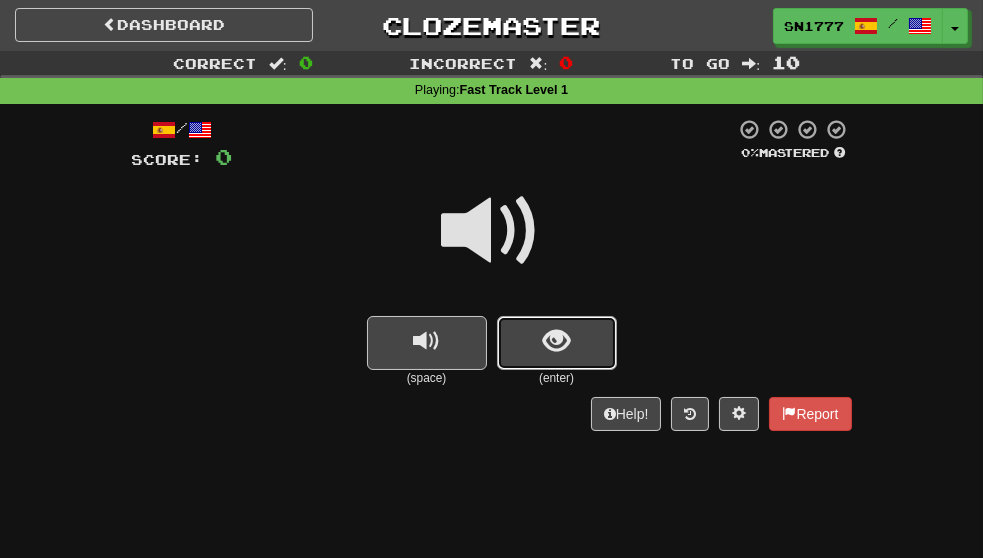 click at bounding box center (556, 341) 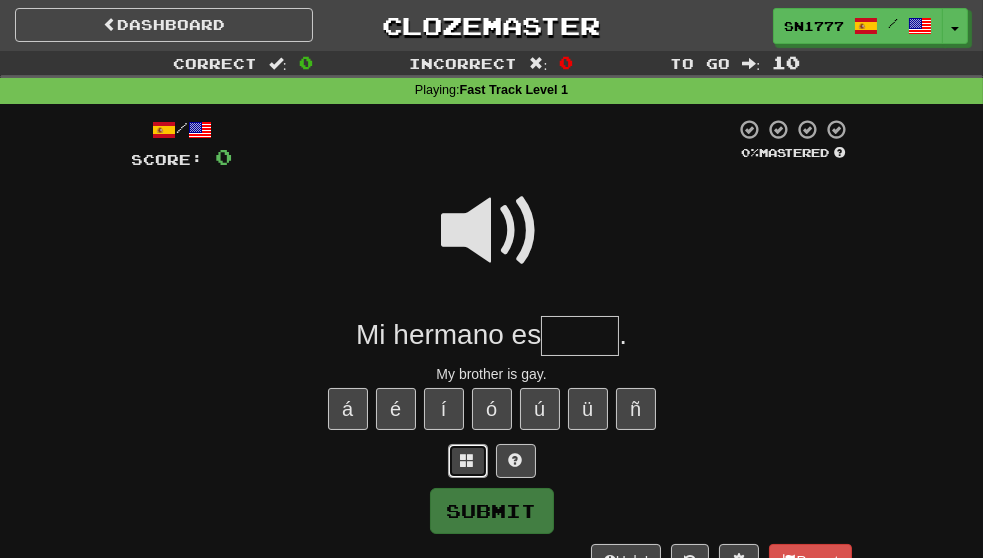 click at bounding box center [468, 460] 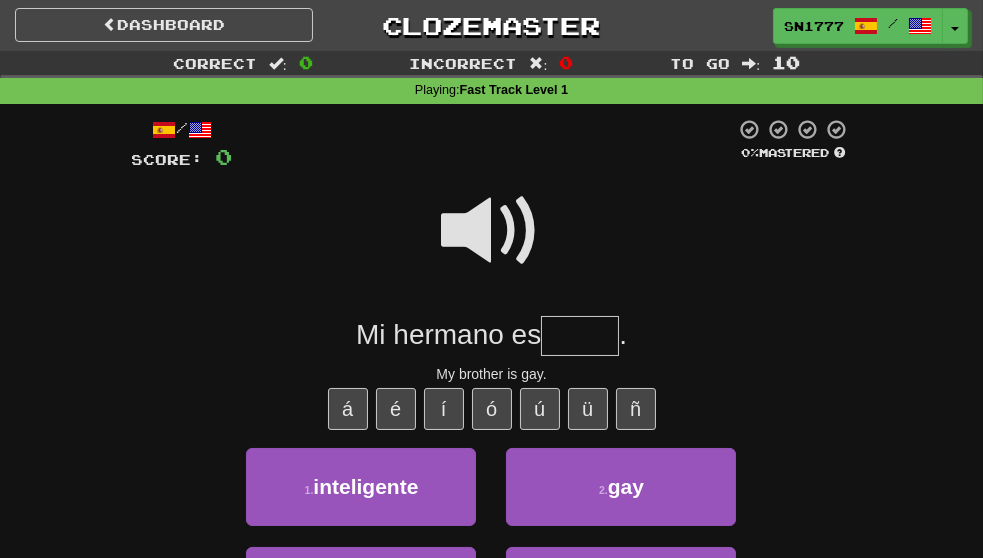 click on "á é í ó ú ü ñ" at bounding box center [492, 409] 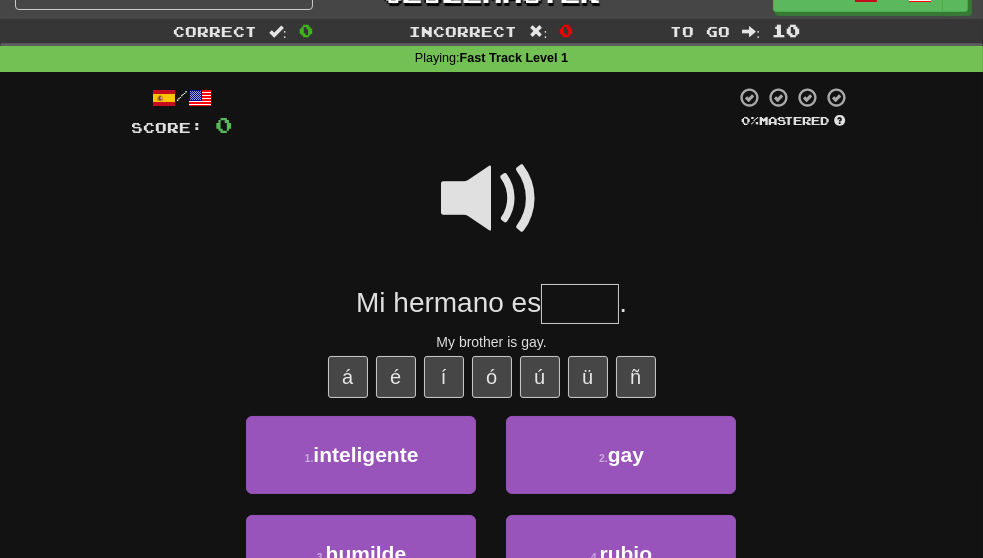scroll, scrollTop: 34, scrollLeft: 0, axis: vertical 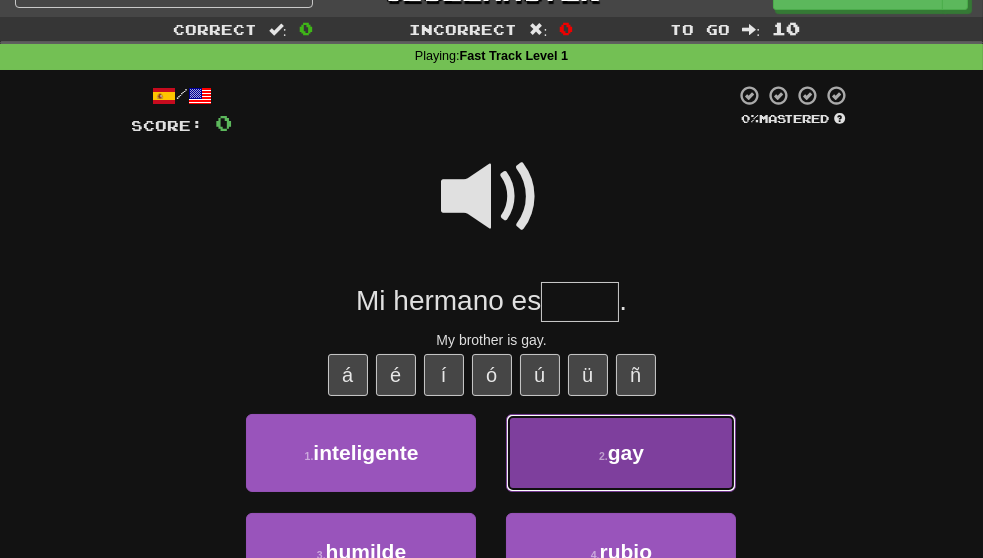 click on "gay" at bounding box center (626, 452) 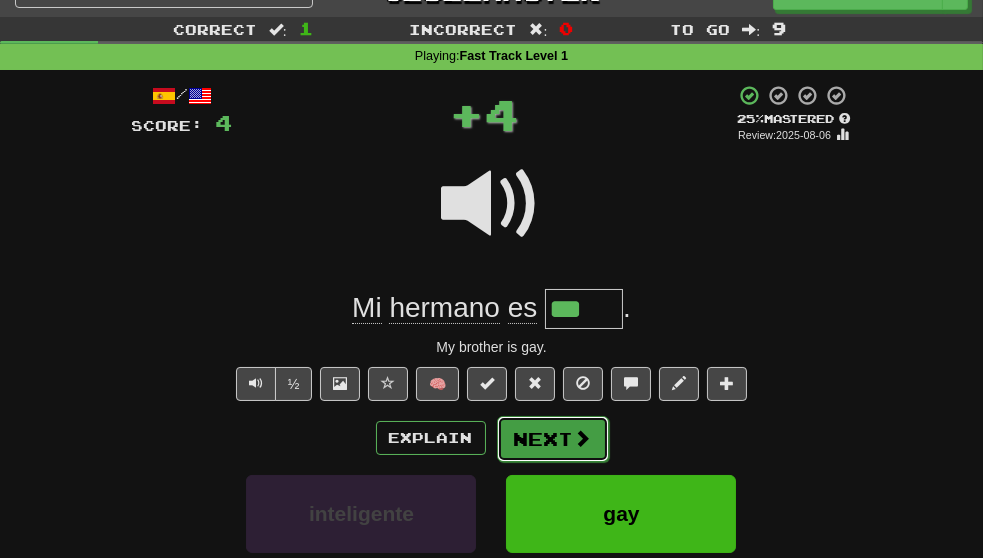 click at bounding box center (583, 438) 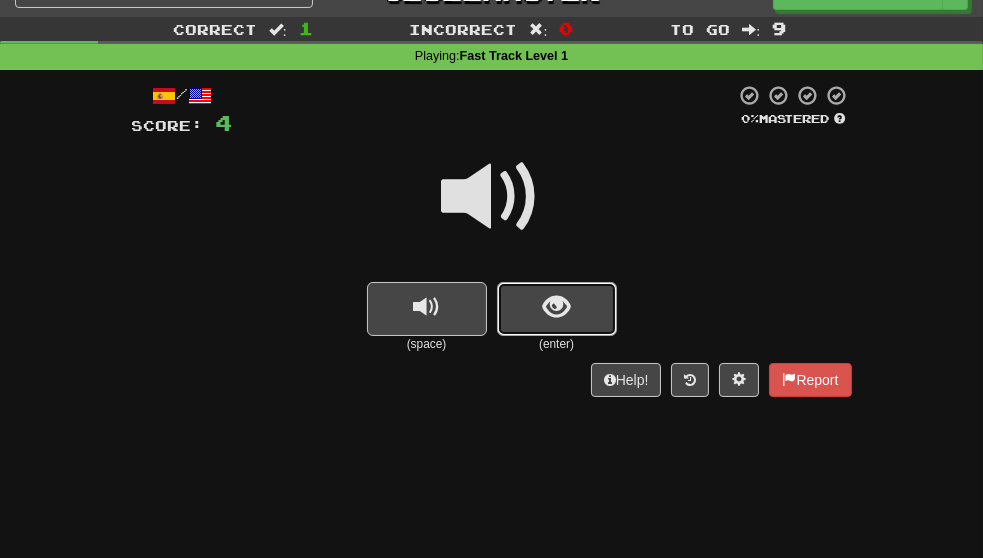 click at bounding box center [557, 309] 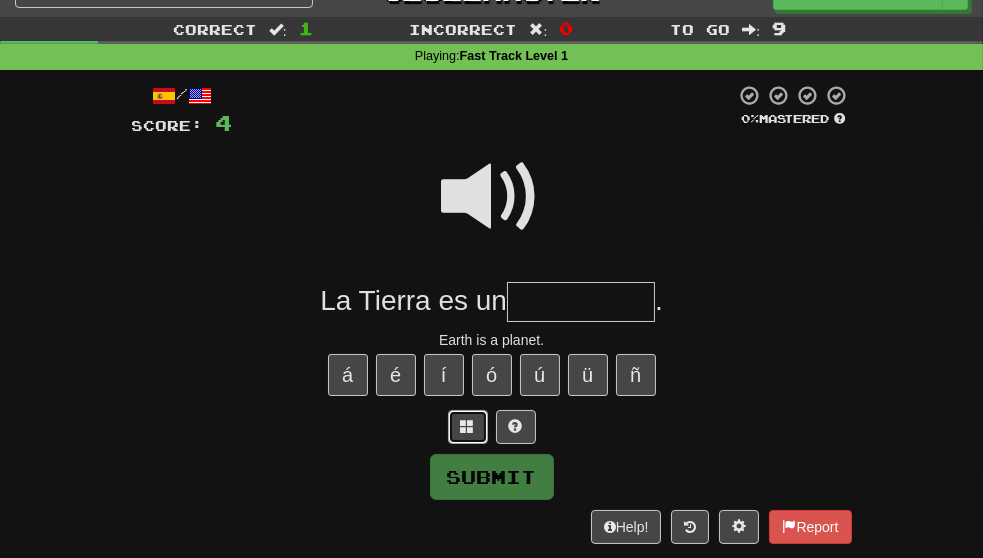 click at bounding box center [468, 426] 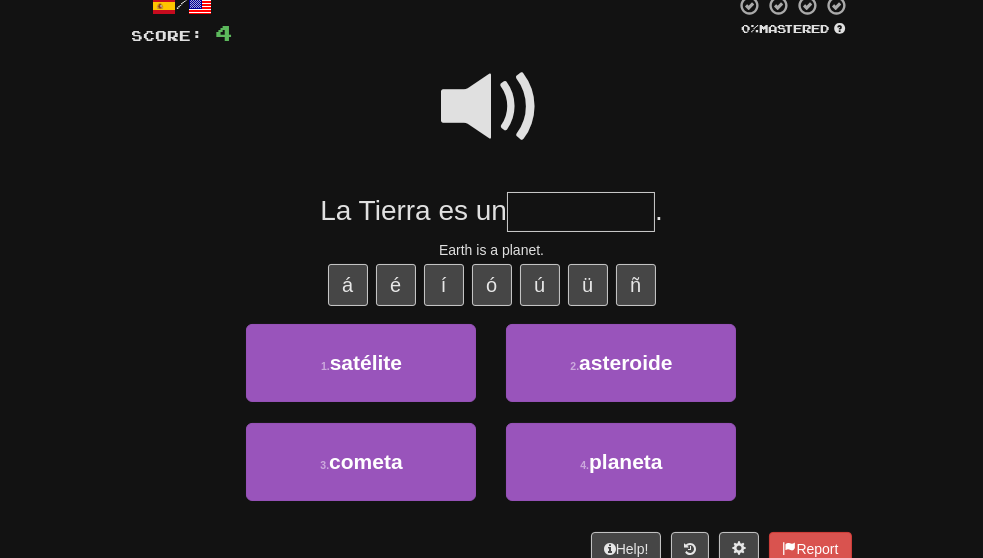 scroll, scrollTop: 137, scrollLeft: 0, axis: vertical 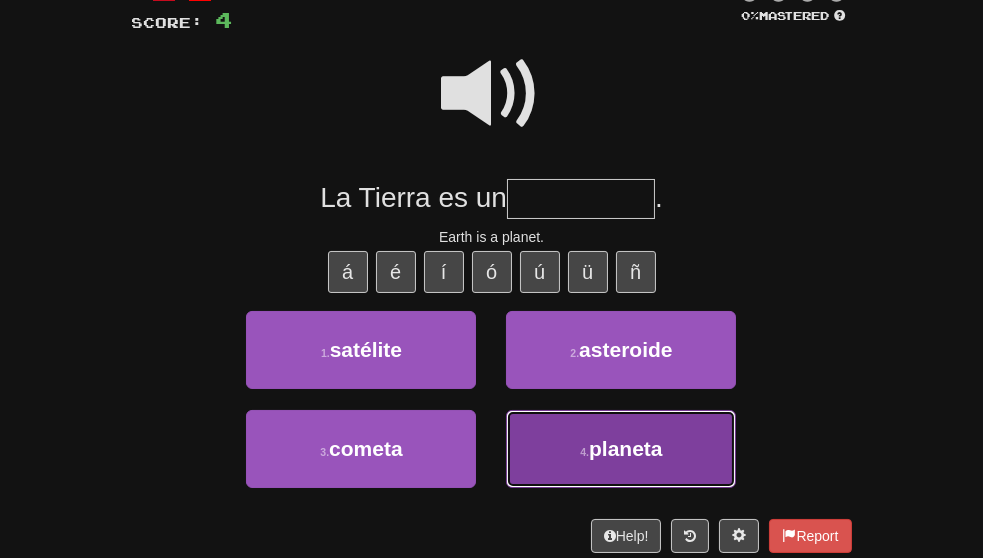 click on "planeta" at bounding box center [626, 448] 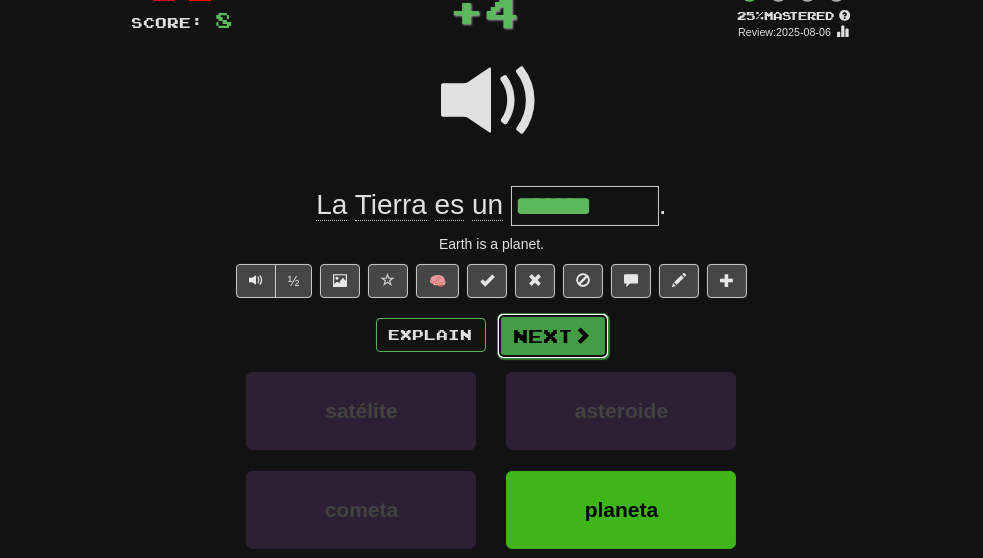 click at bounding box center [583, 335] 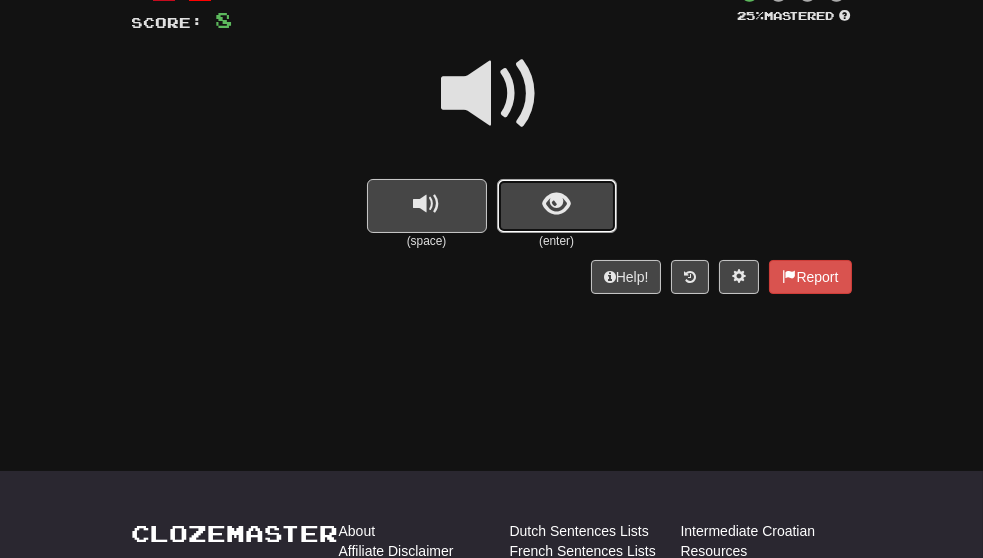click at bounding box center (557, 206) 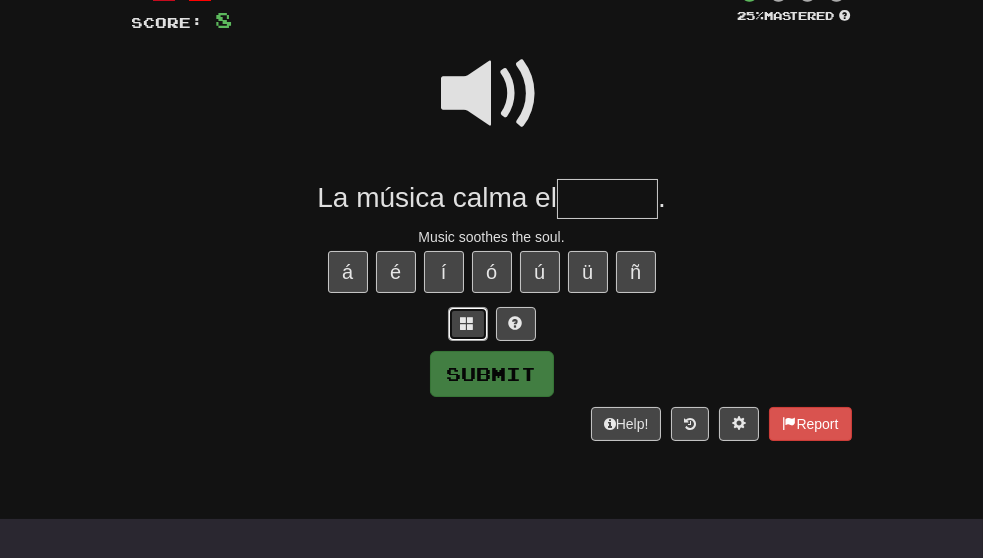 click at bounding box center [468, 323] 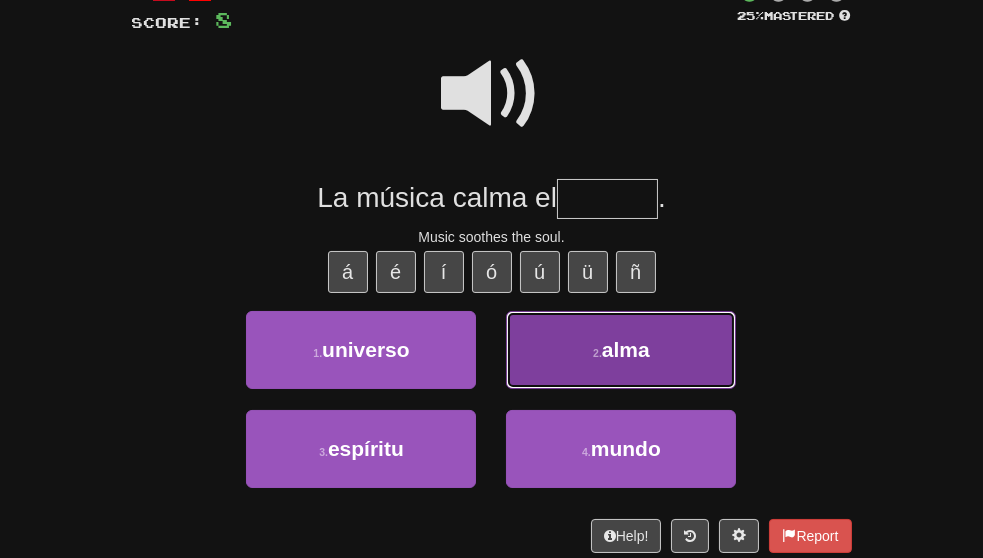 click on "alma" at bounding box center [626, 349] 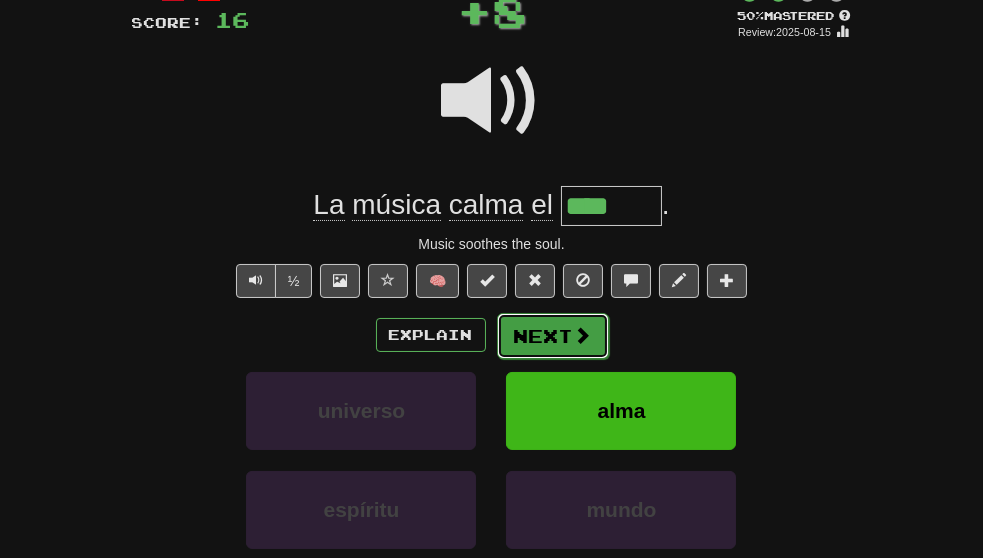 click on "Next" at bounding box center (553, 336) 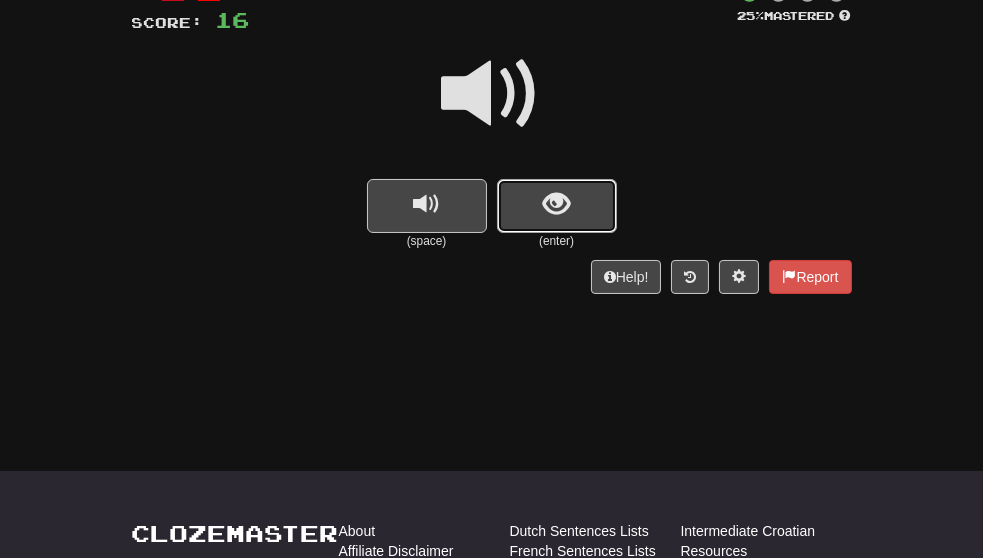 click at bounding box center (557, 206) 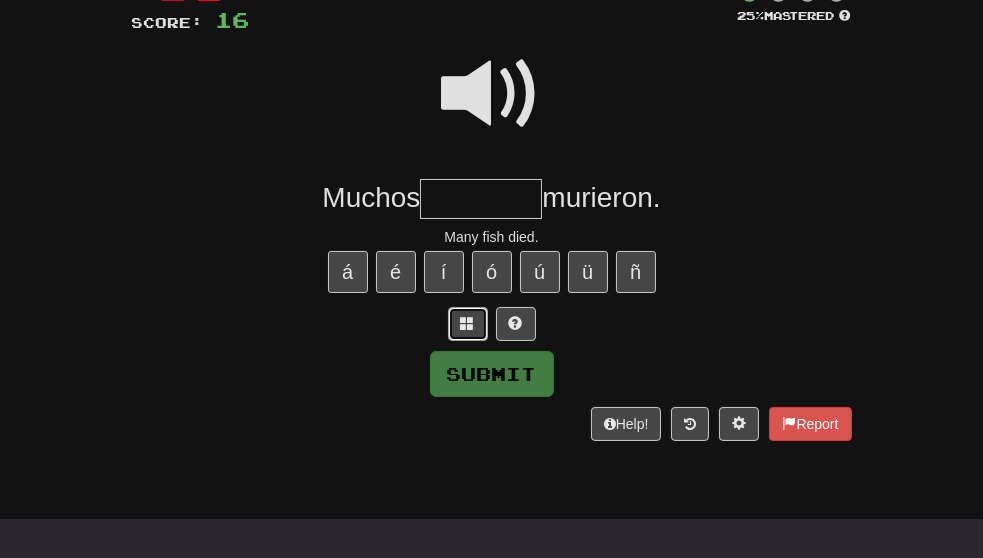 click at bounding box center [468, 323] 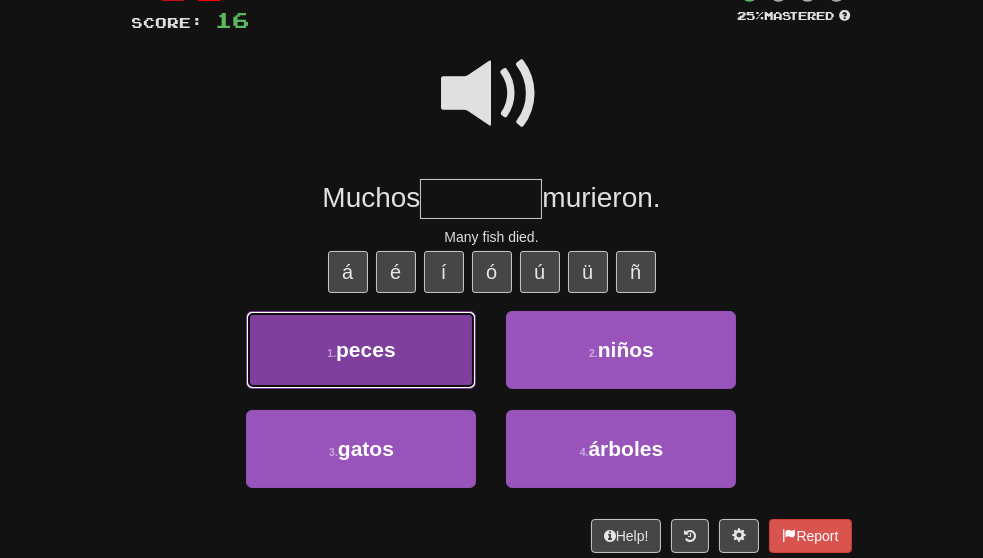 click on "1 .  peces" at bounding box center [361, 350] 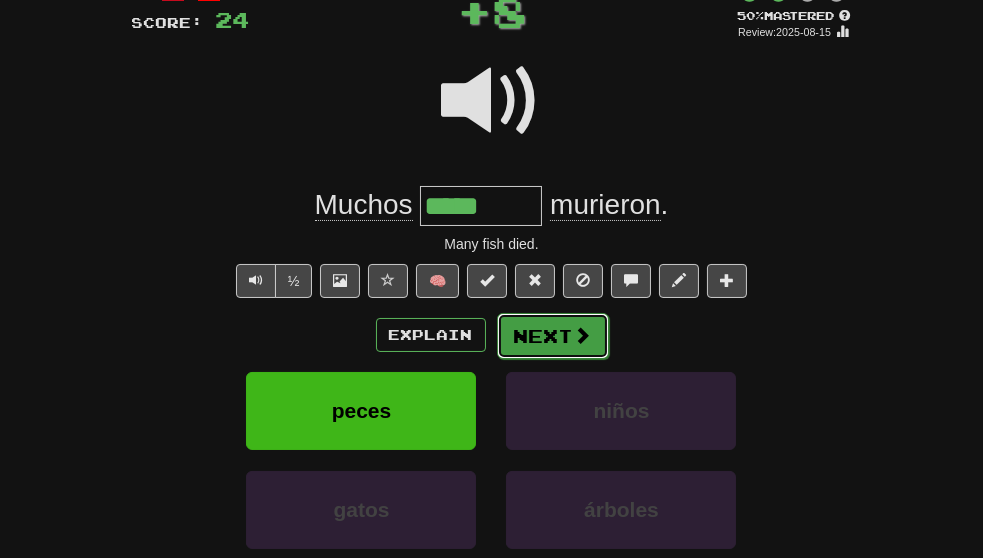 click at bounding box center [583, 335] 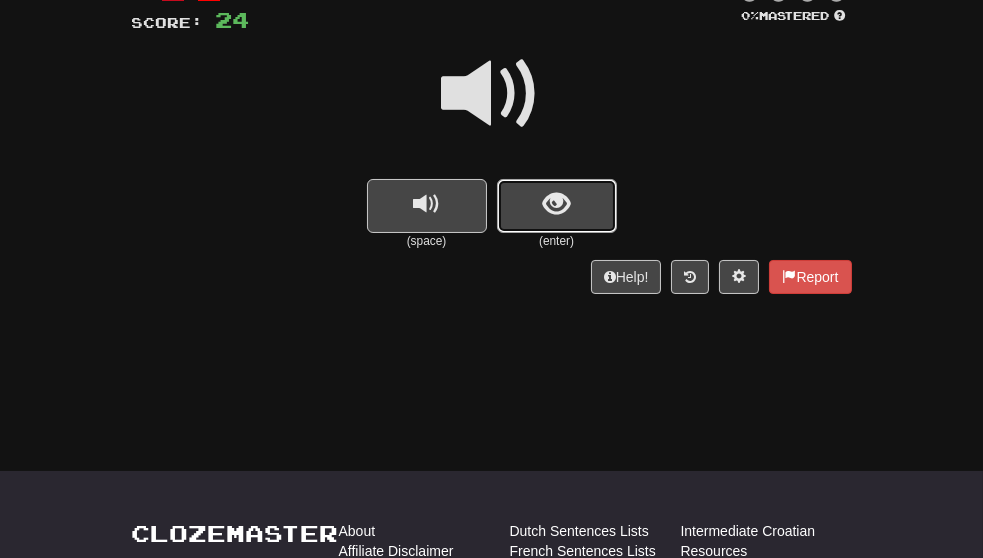 click at bounding box center (557, 206) 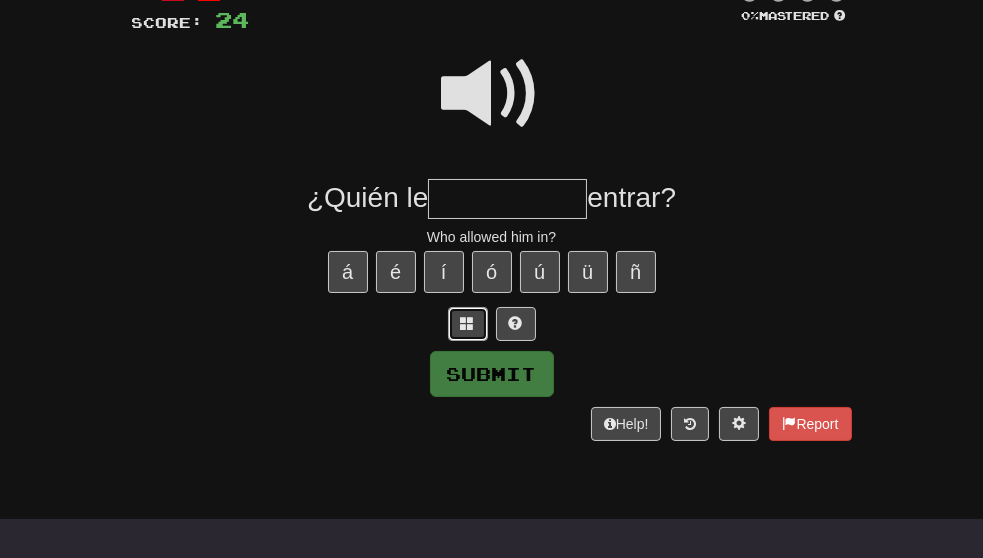 click at bounding box center [468, 323] 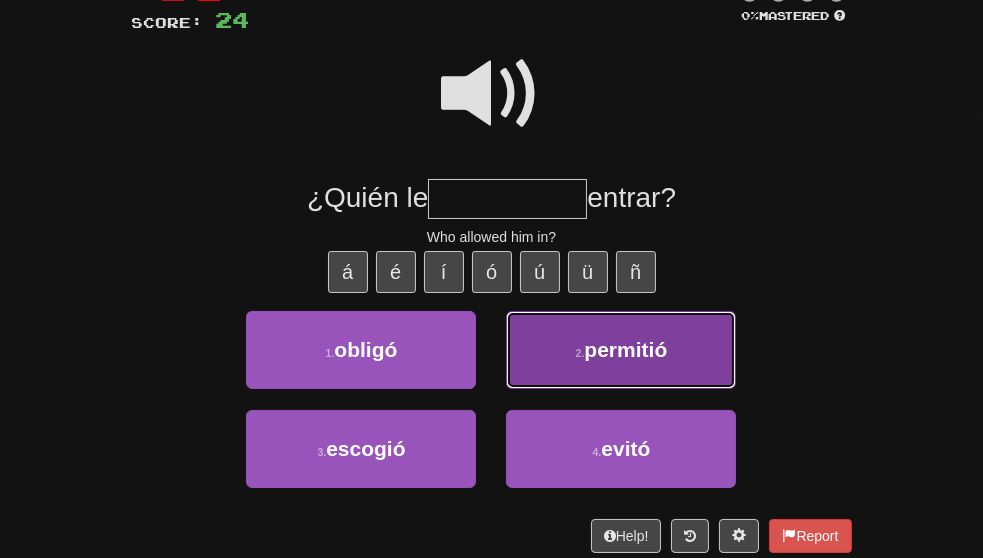 click on "permitió" at bounding box center (625, 349) 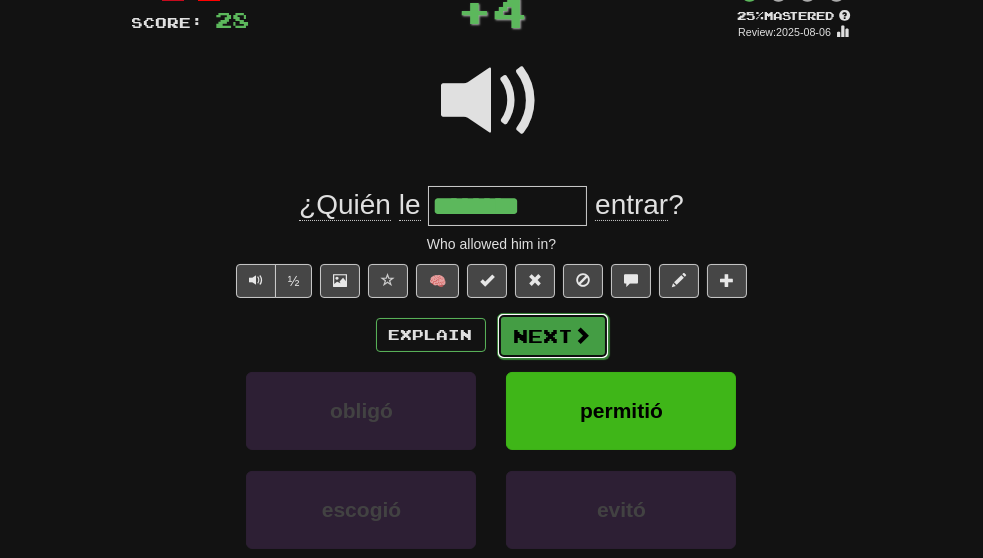 click on "Next" at bounding box center (553, 336) 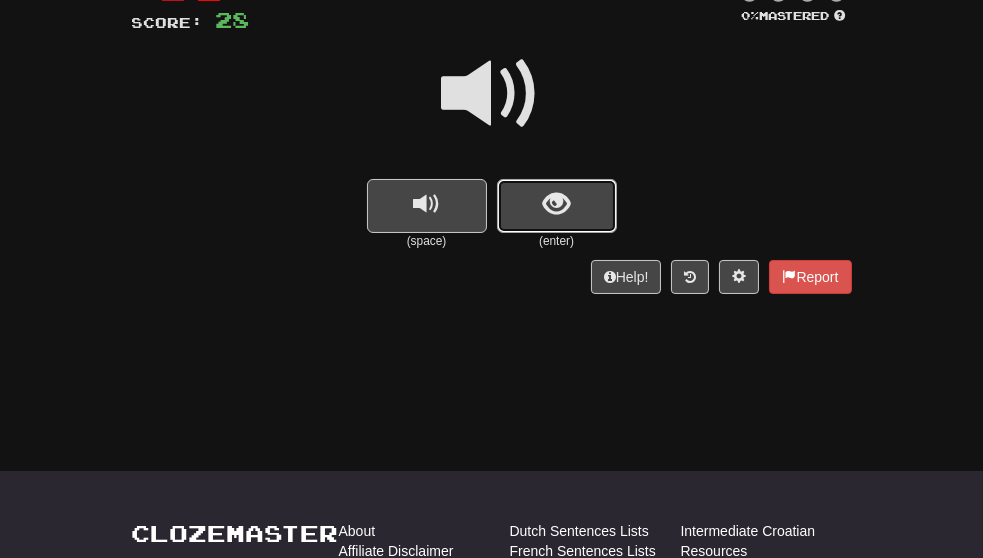 click at bounding box center (556, 204) 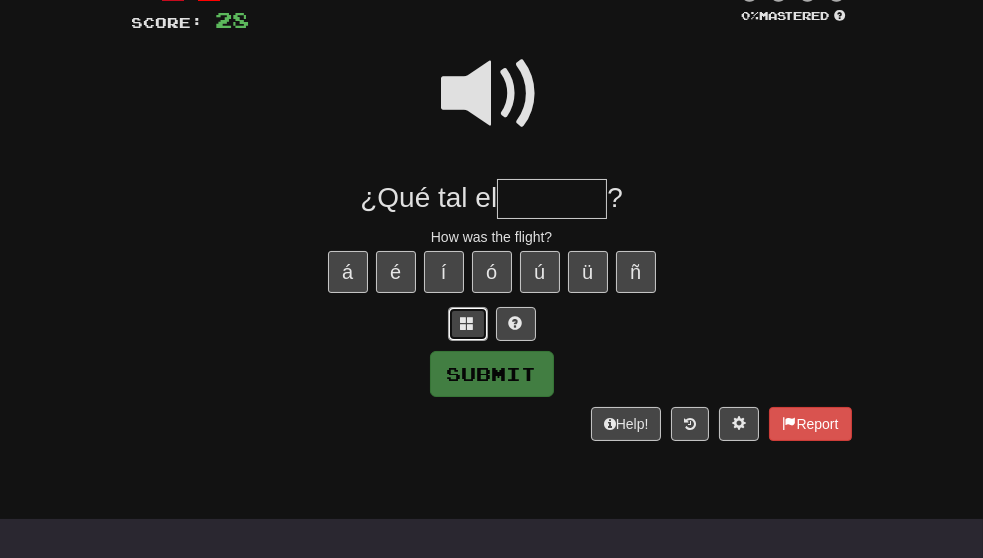 click at bounding box center (468, 324) 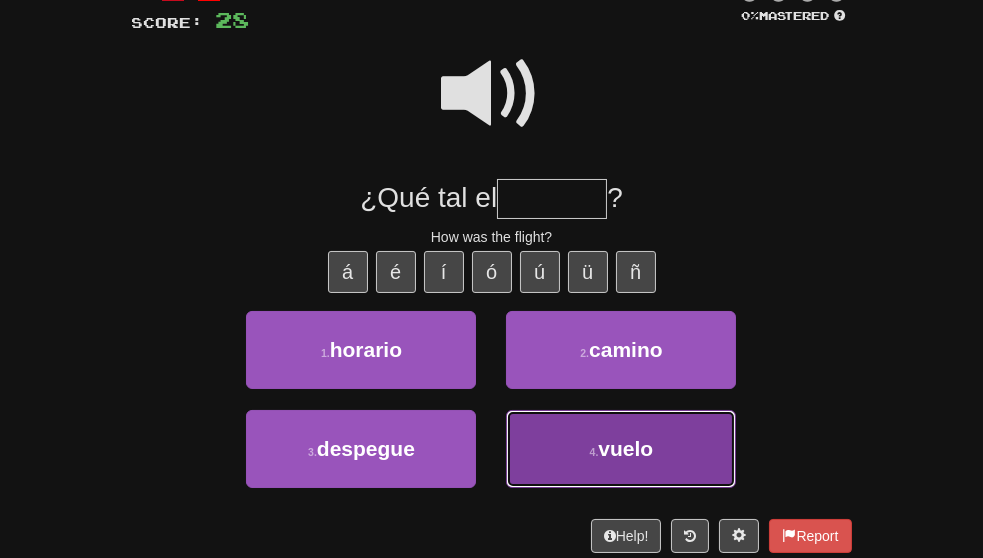 click on "4 ." at bounding box center [594, 452] 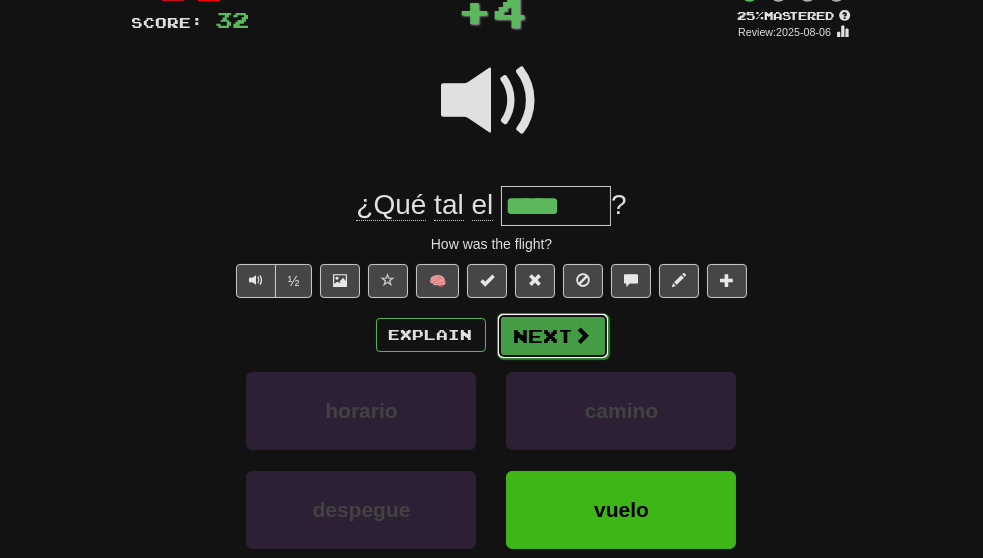 click on "Next" at bounding box center [553, 336] 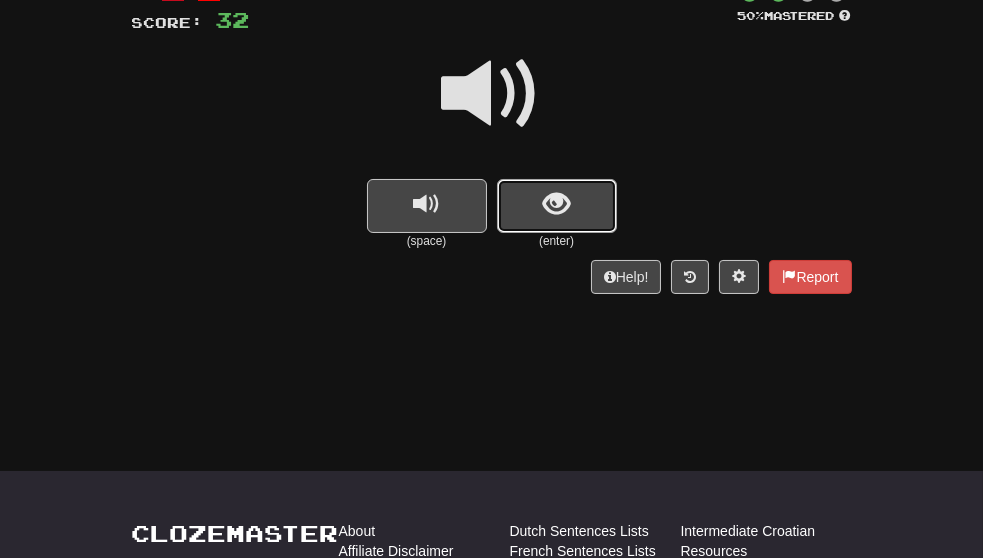 click at bounding box center (556, 204) 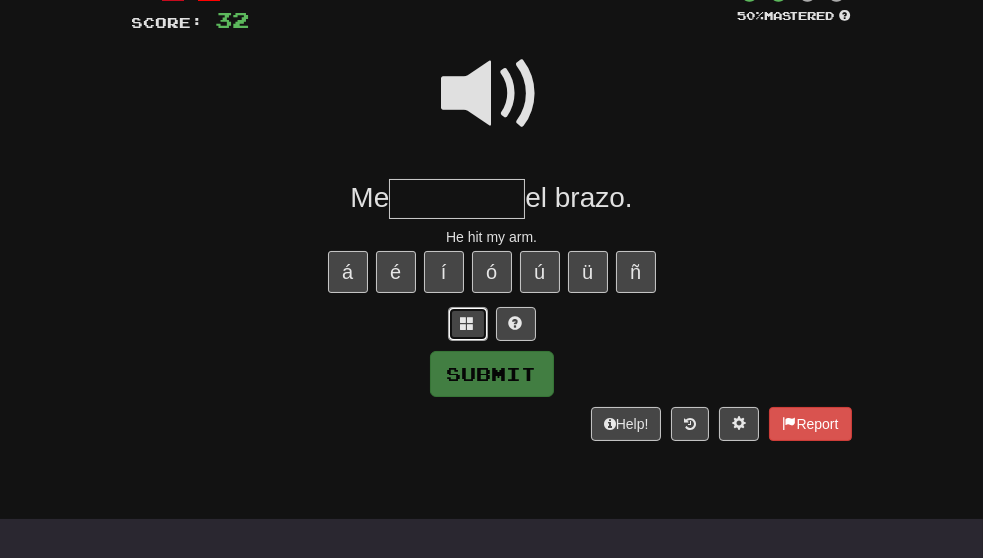 click at bounding box center [468, 323] 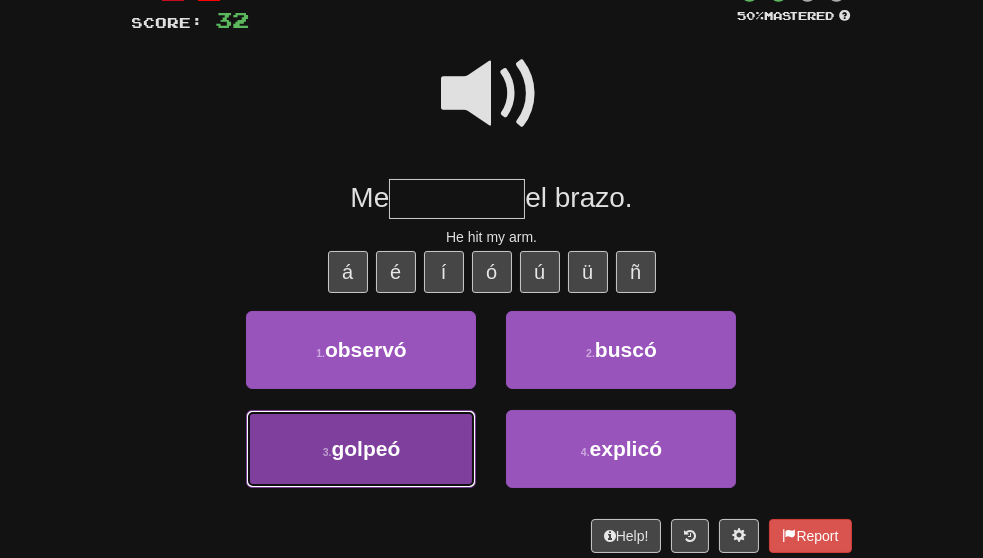 click on "3 .  golpeó" at bounding box center [361, 449] 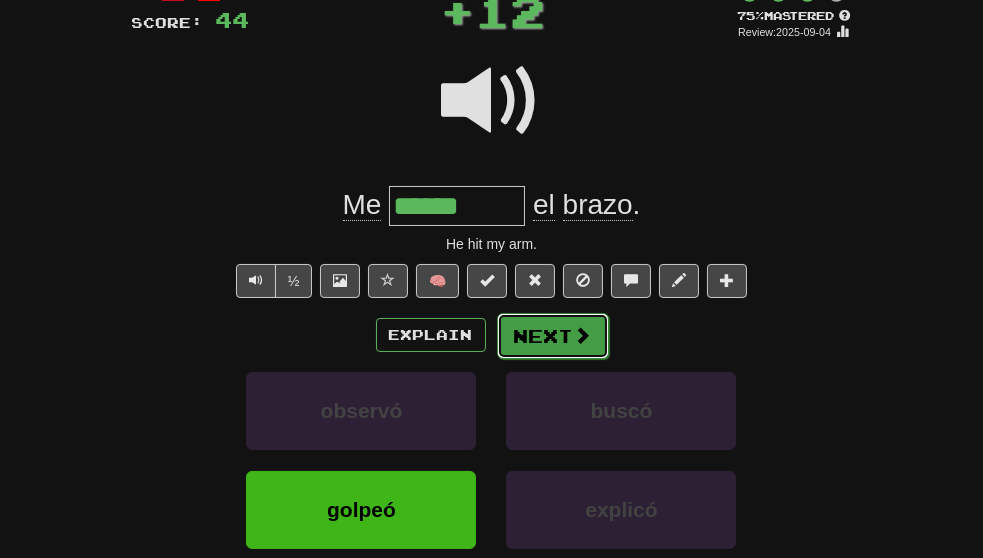 click at bounding box center (583, 335) 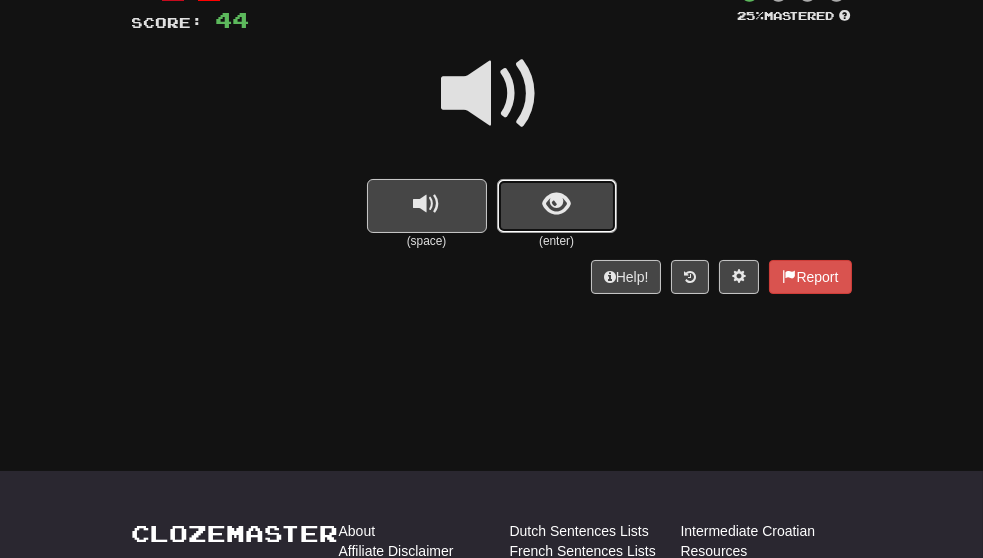 click at bounding box center (557, 206) 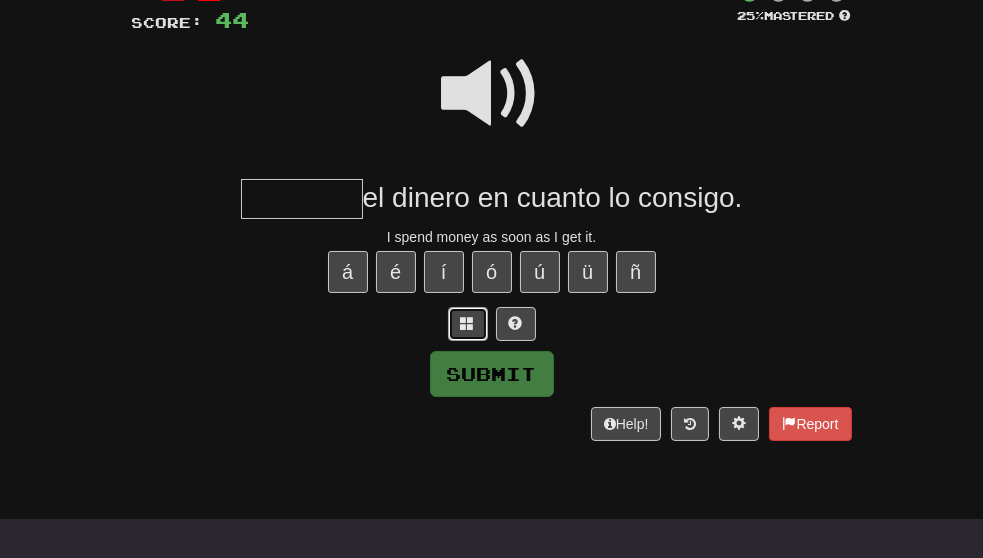 click at bounding box center (468, 323) 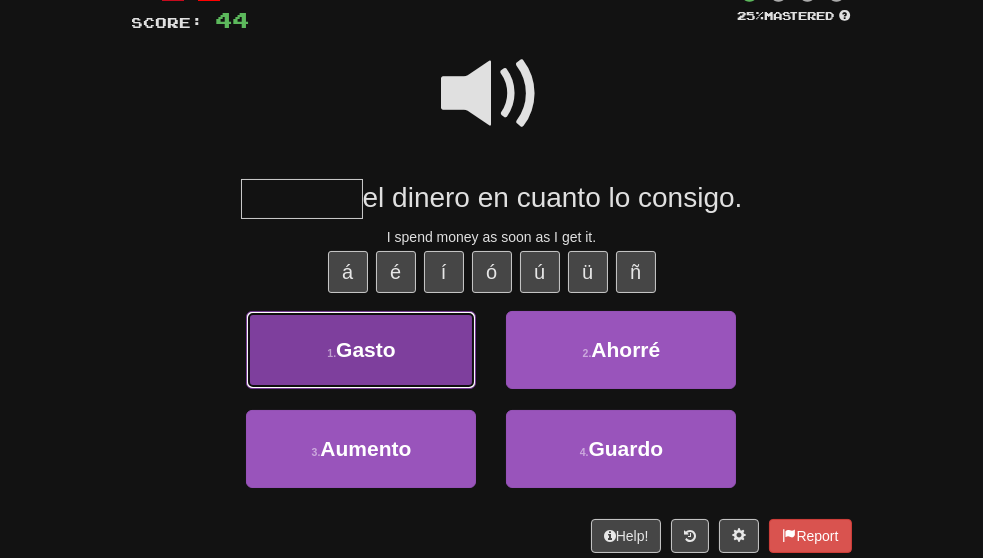 click on "1 .  Gasto" at bounding box center [361, 350] 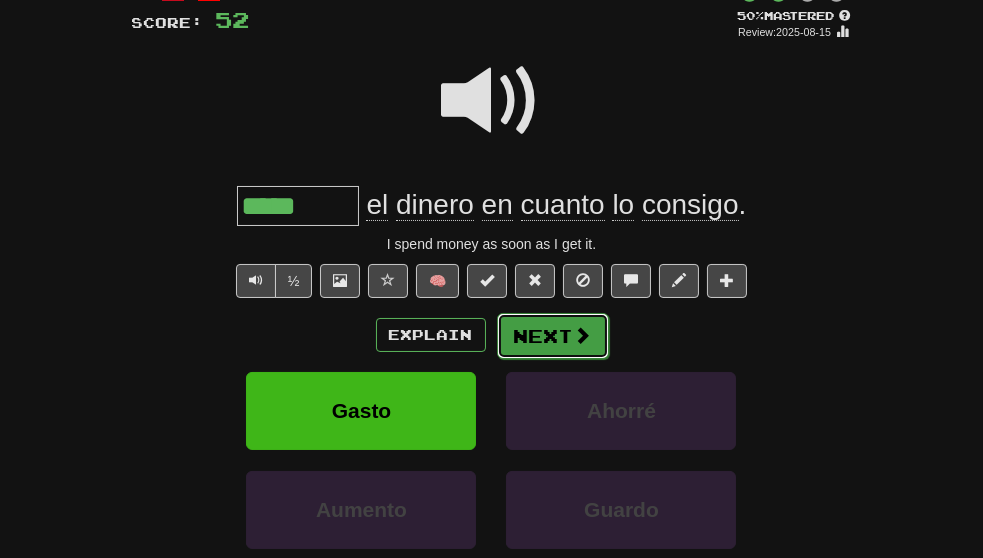 click on "Next" at bounding box center (553, 336) 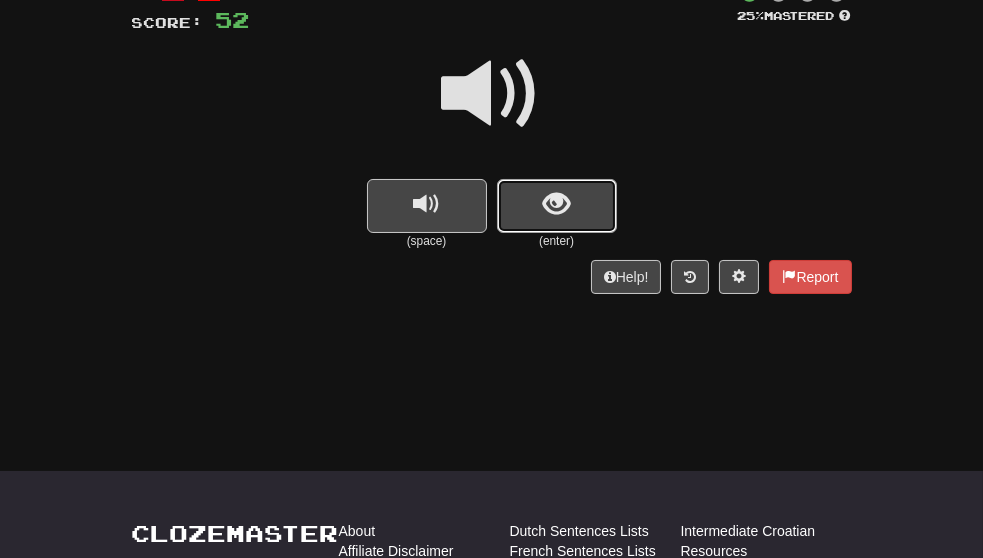 click at bounding box center [557, 206] 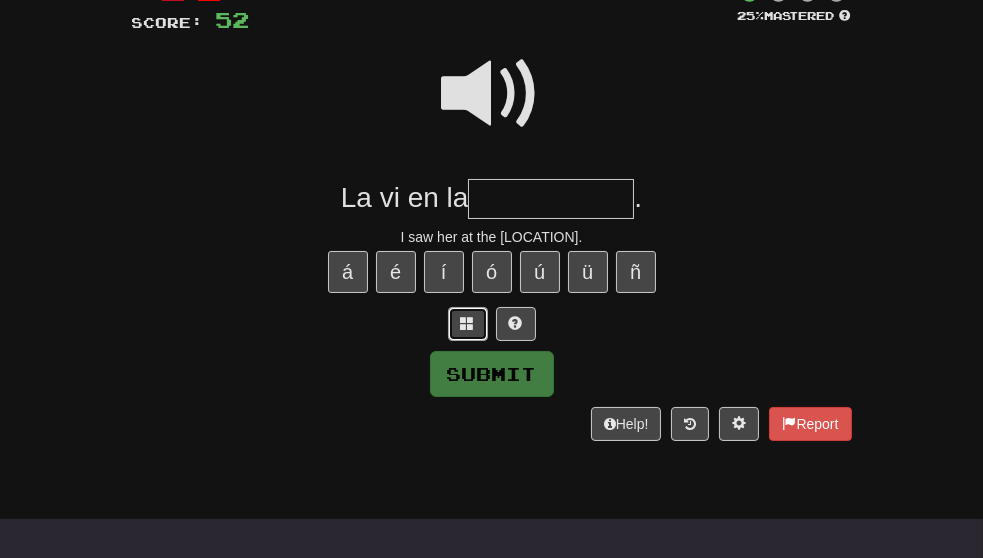 click at bounding box center (468, 323) 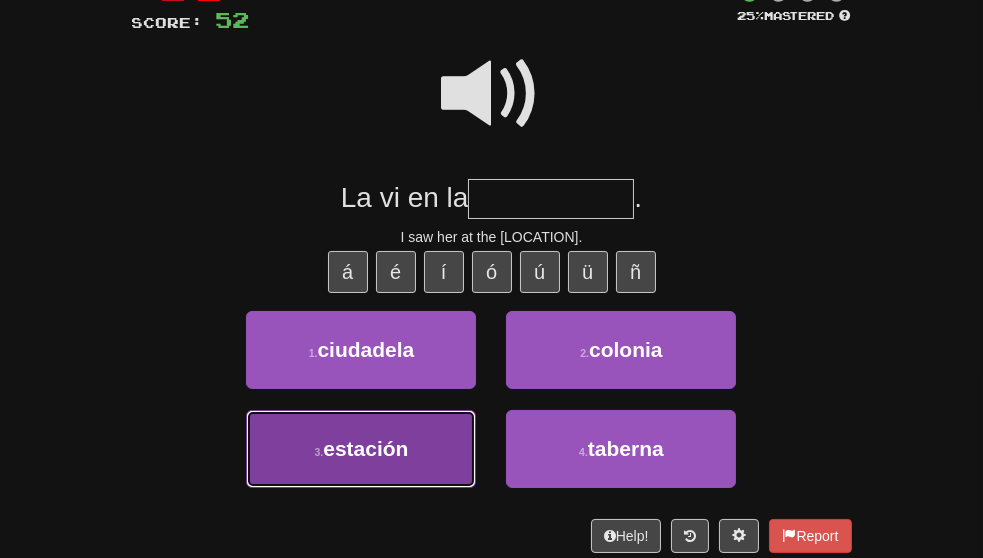 click on "3 .  estación" at bounding box center (361, 449) 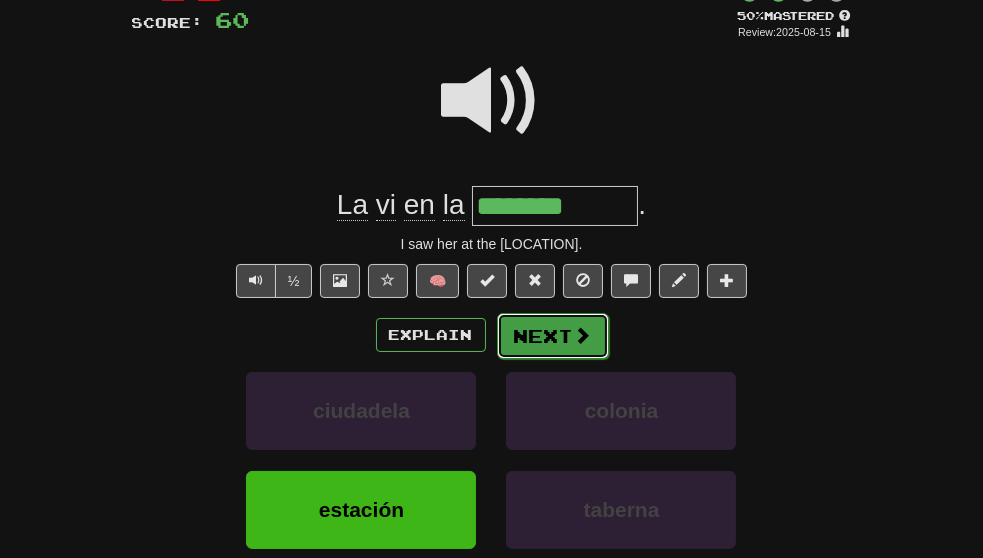 click on "Next" at bounding box center [553, 336] 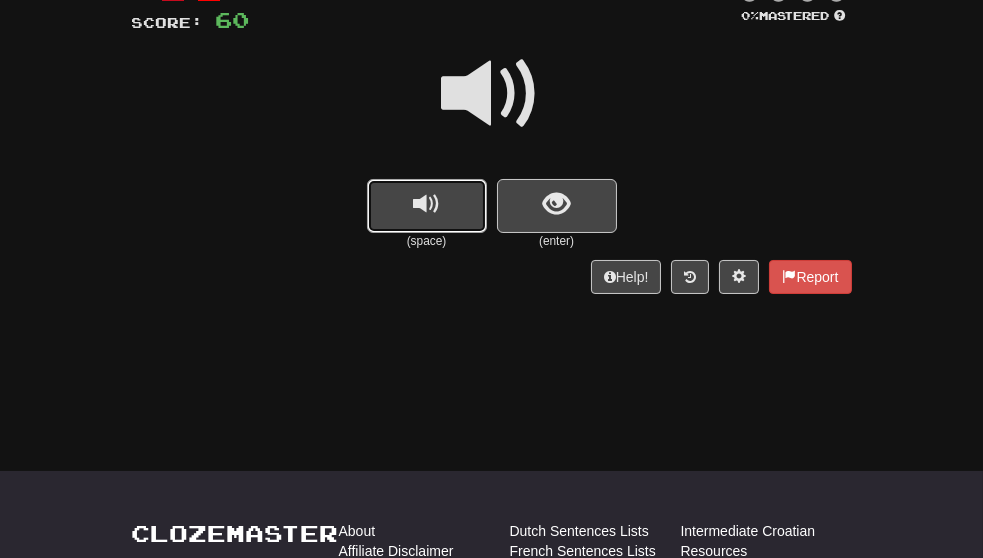 click at bounding box center [427, 206] 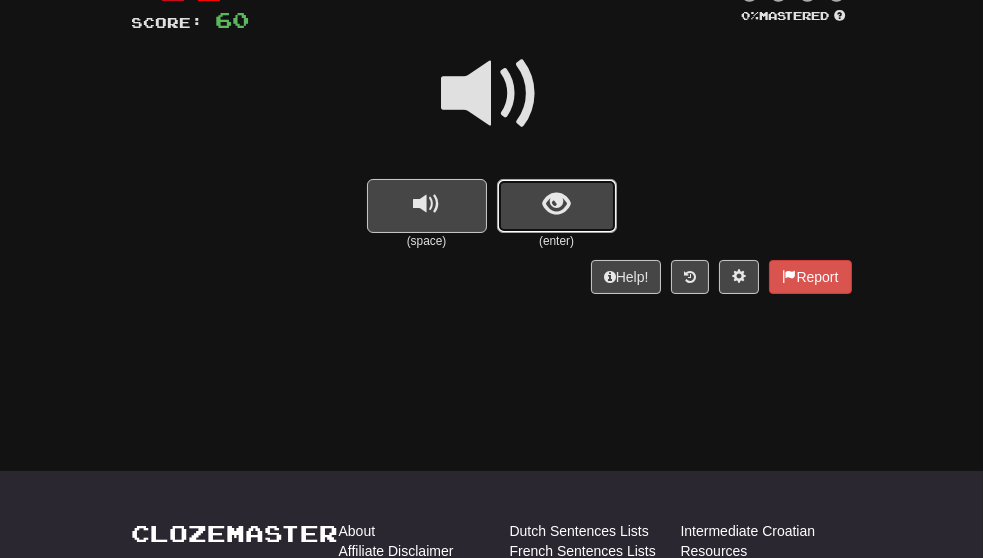 click at bounding box center [556, 204] 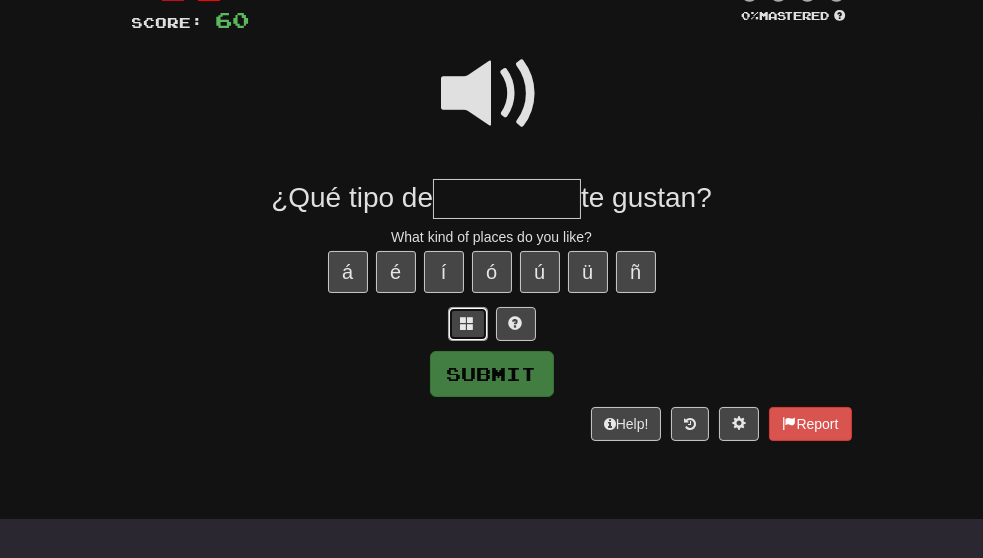 click at bounding box center (468, 323) 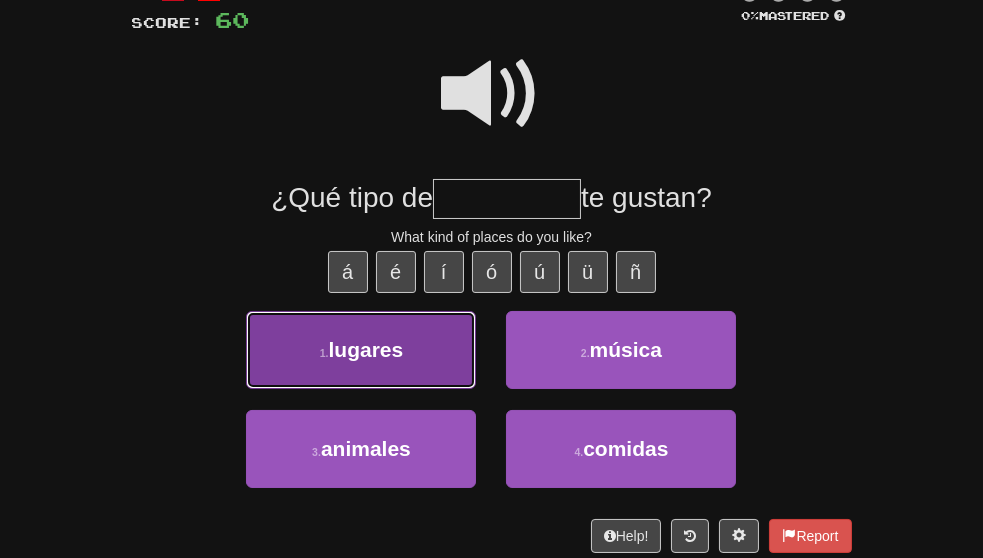 click on "1 .  lugares" at bounding box center (361, 350) 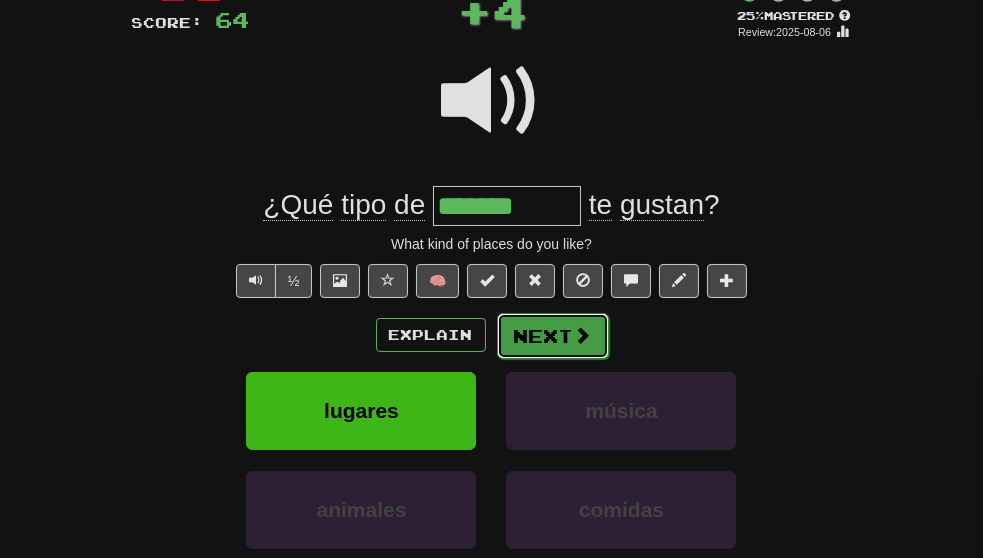click on "Next" at bounding box center [553, 336] 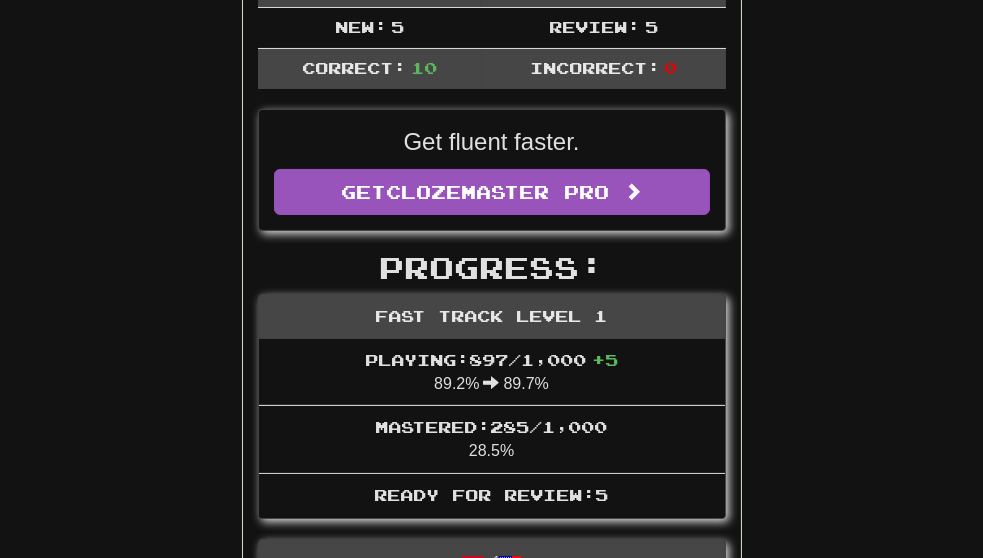 scroll, scrollTop: 403, scrollLeft: 0, axis: vertical 